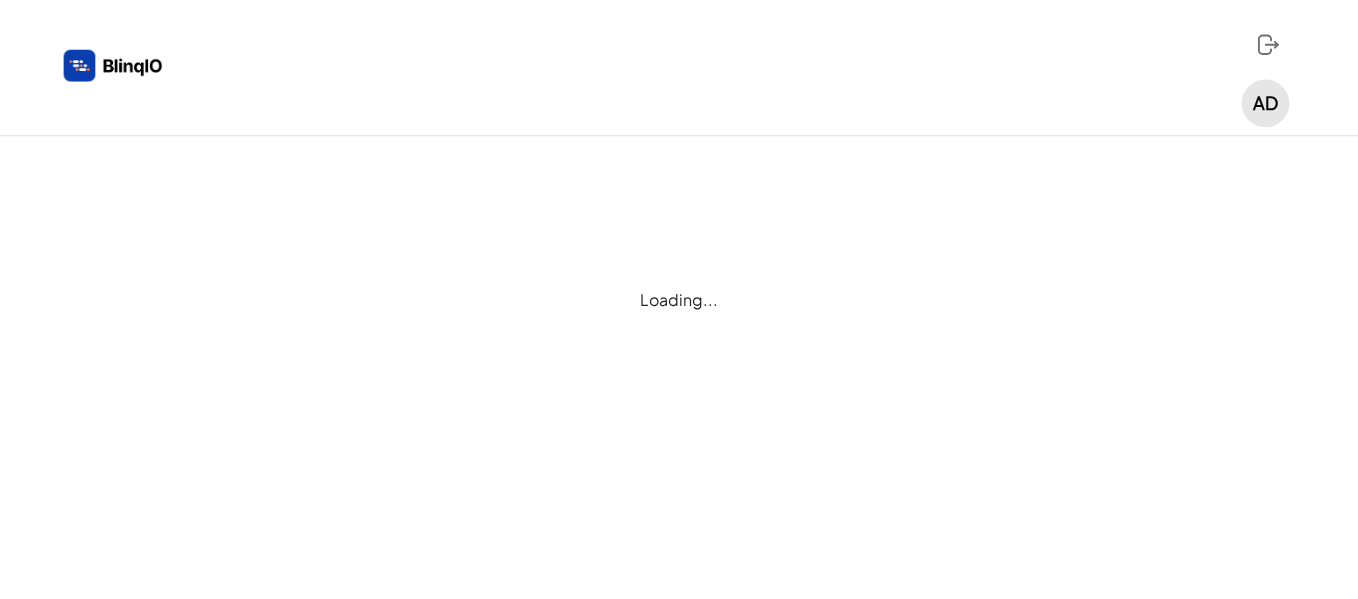 scroll, scrollTop: 0, scrollLeft: 0, axis: both 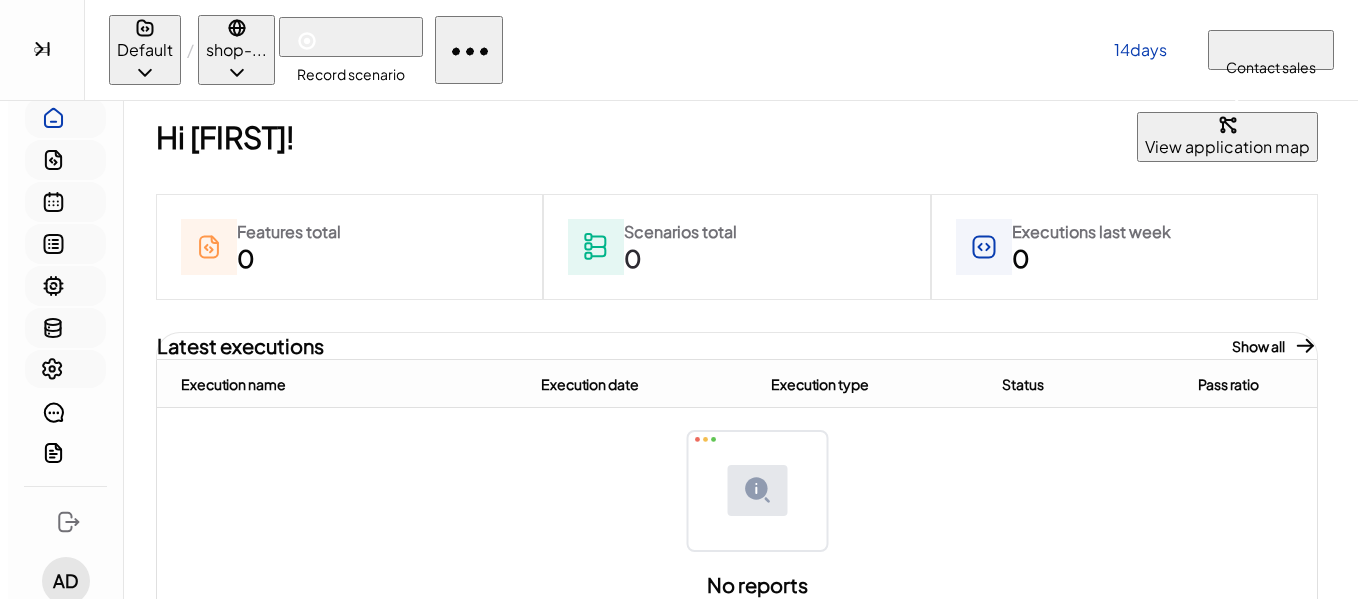 click on "Record scenario" at bounding box center (351, 37) 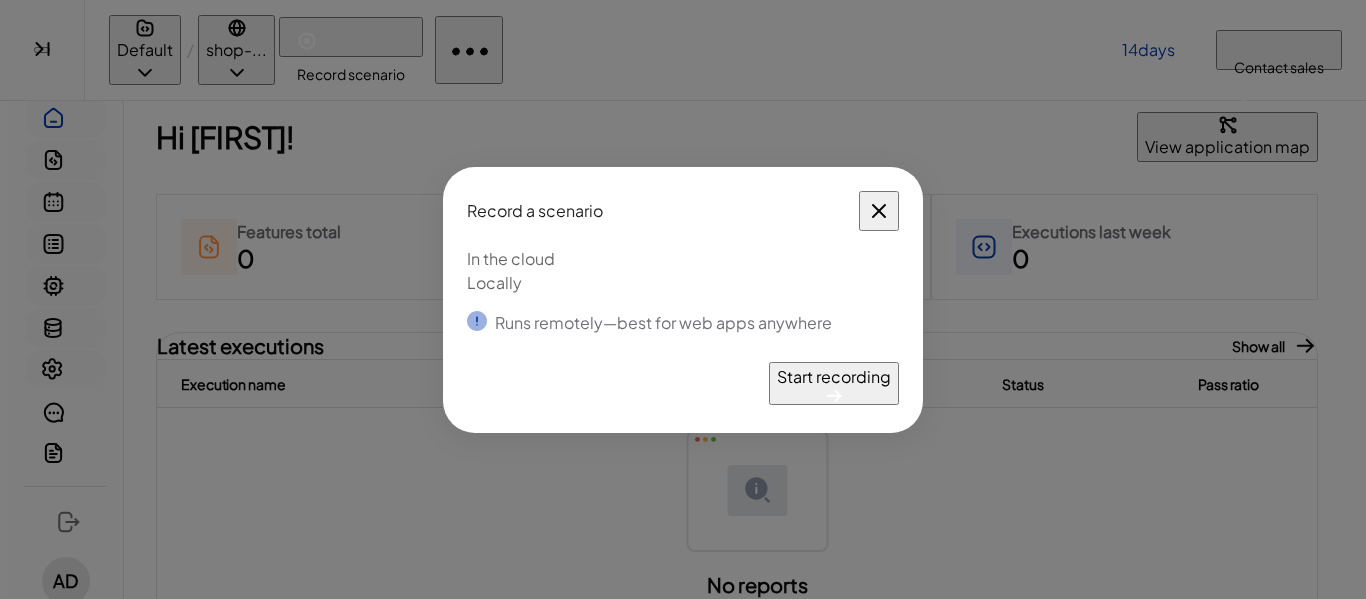 click on "Locally" at bounding box center [683, 283] 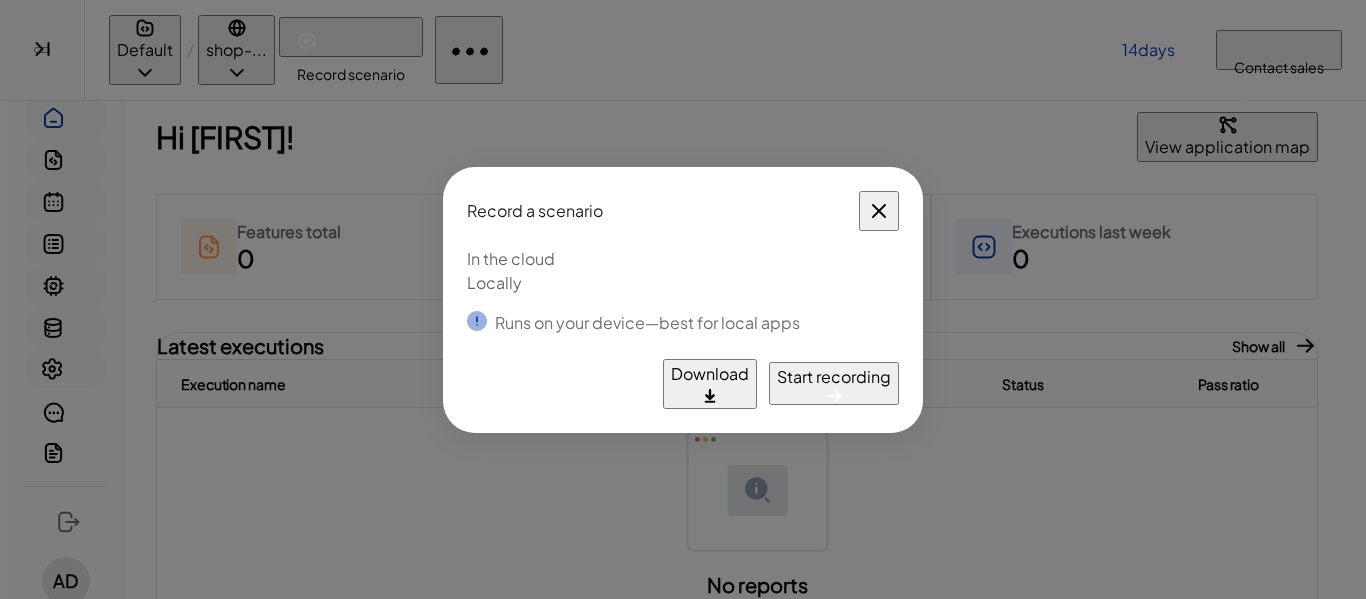 click on "Download" at bounding box center (710, 374) 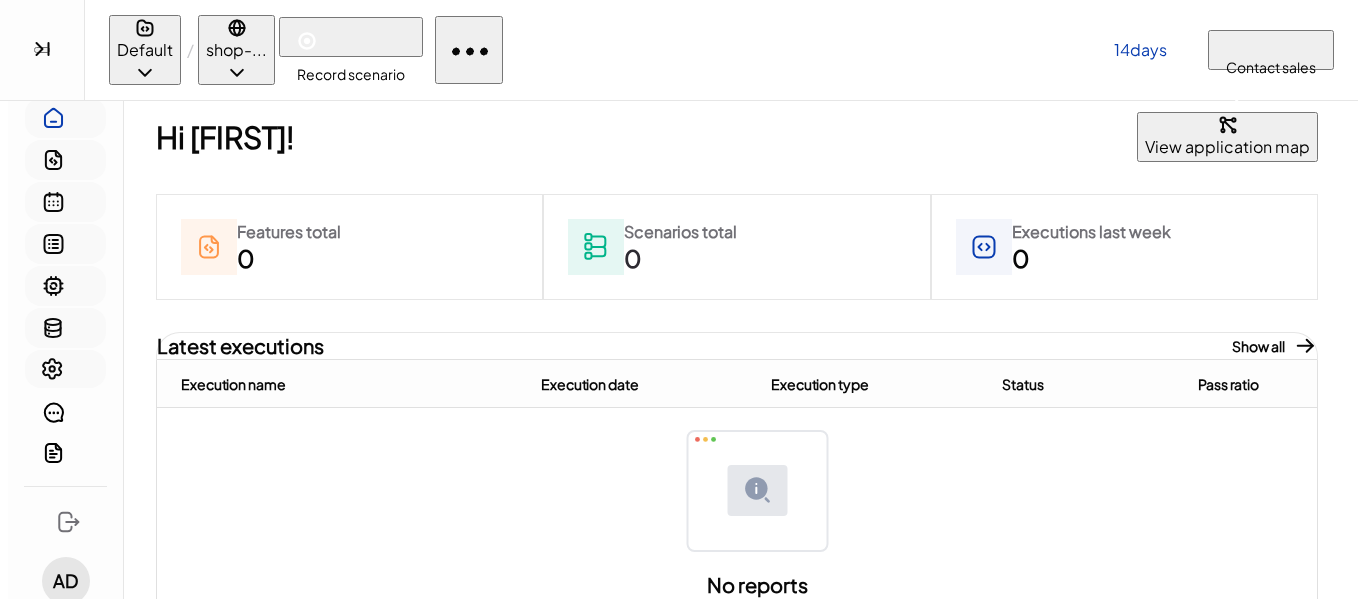 click at bounding box center [42, 50] 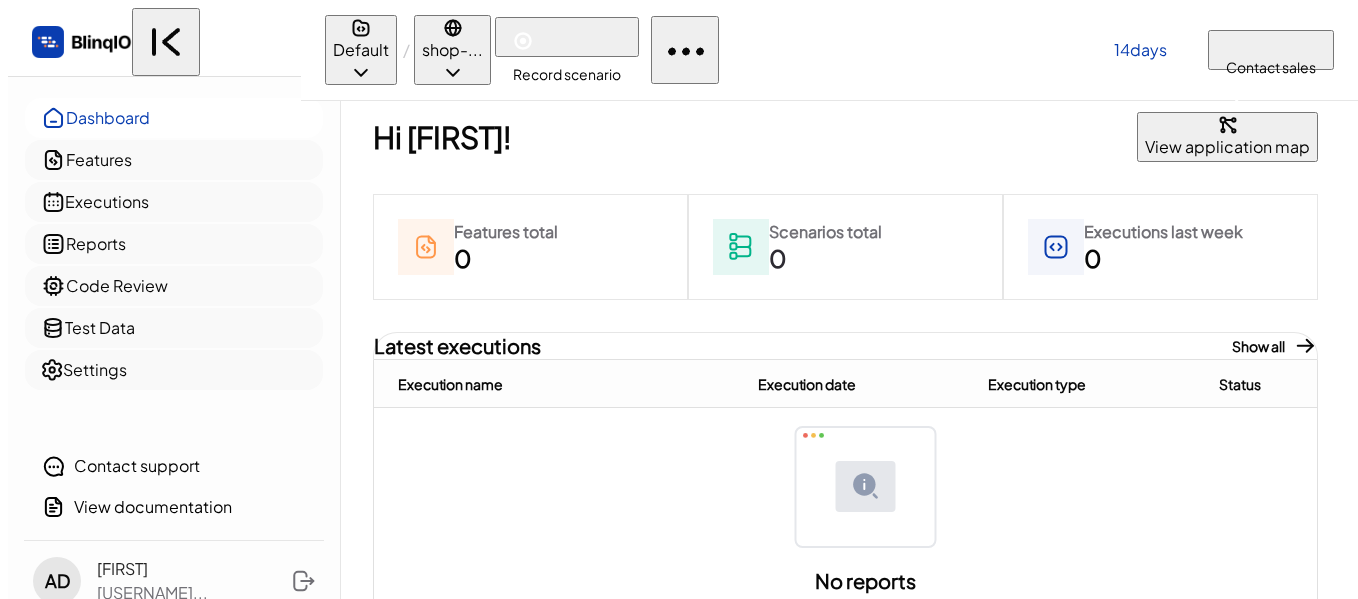 click at bounding box center [523, 41] 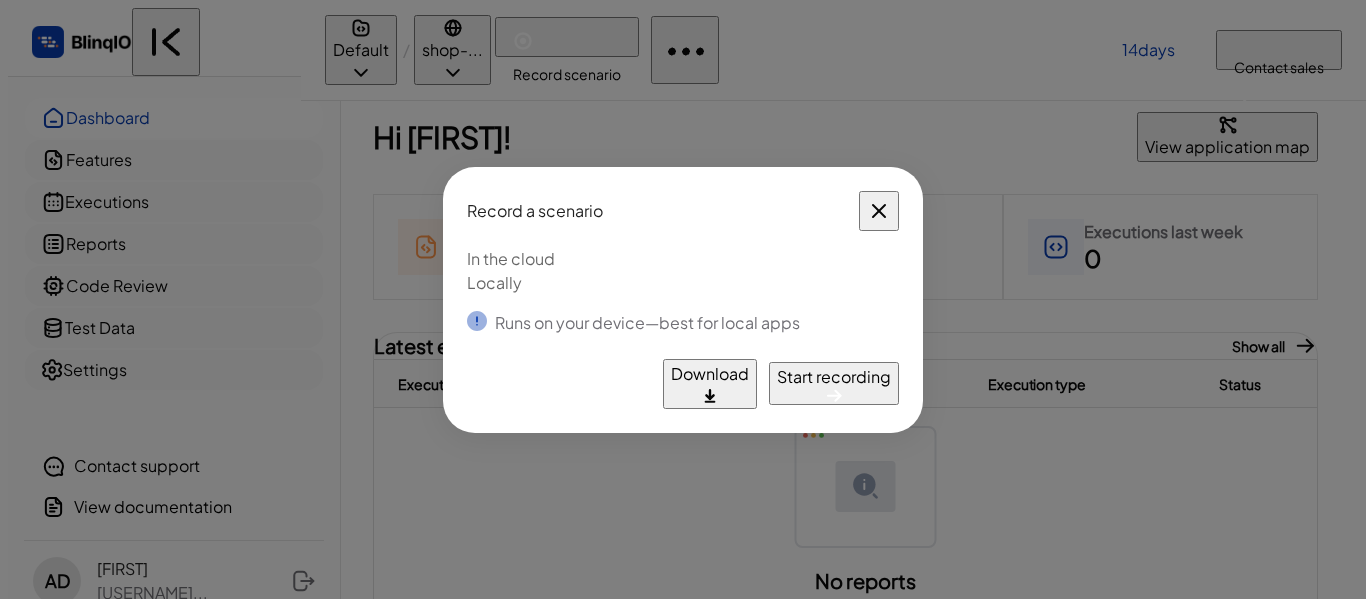 click on "Start recording" at bounding box center (834, 377) 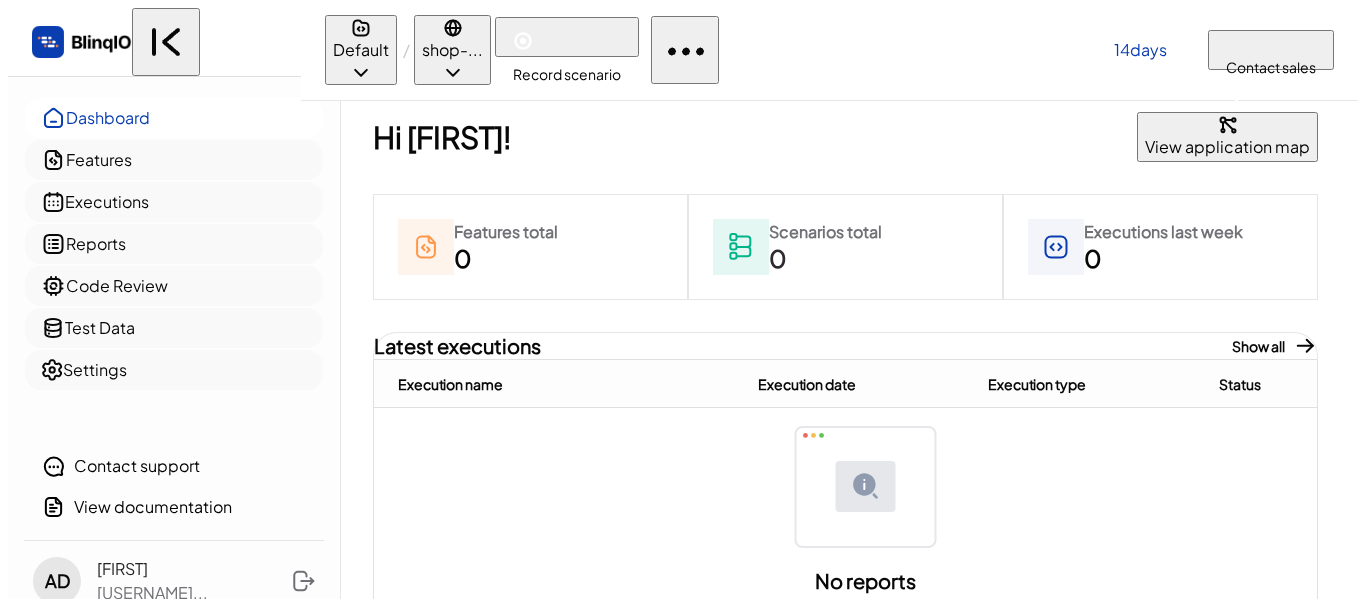click at bounding box center [523, 41] 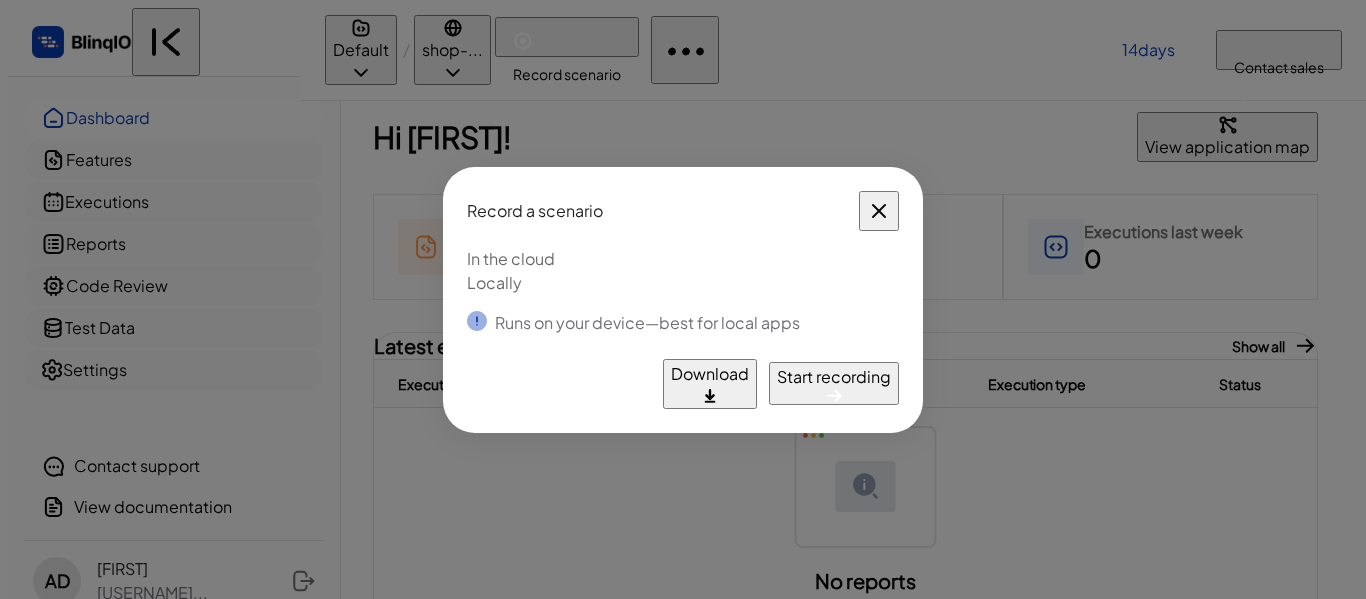 click on "In the cloud" at bounding box center [683, 259] 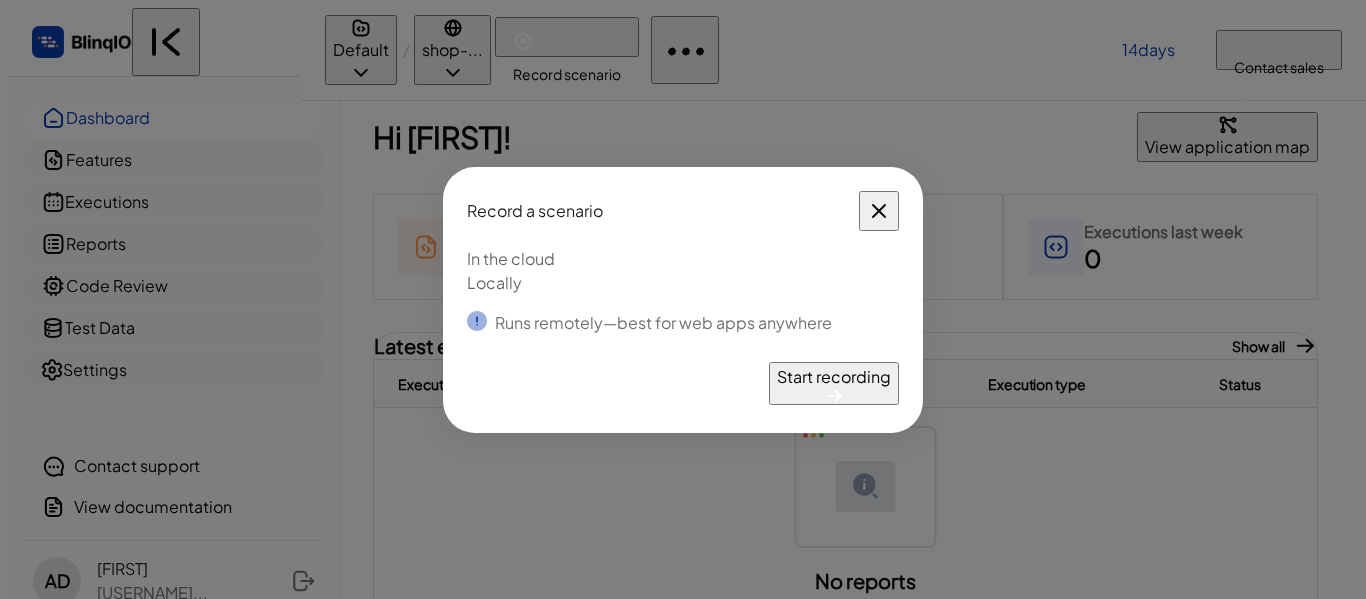 click on "Record a scenario In the cloud Locally Runs remotely—best for web apps anywhere Download Start recording" at bounding box center [683, 300] 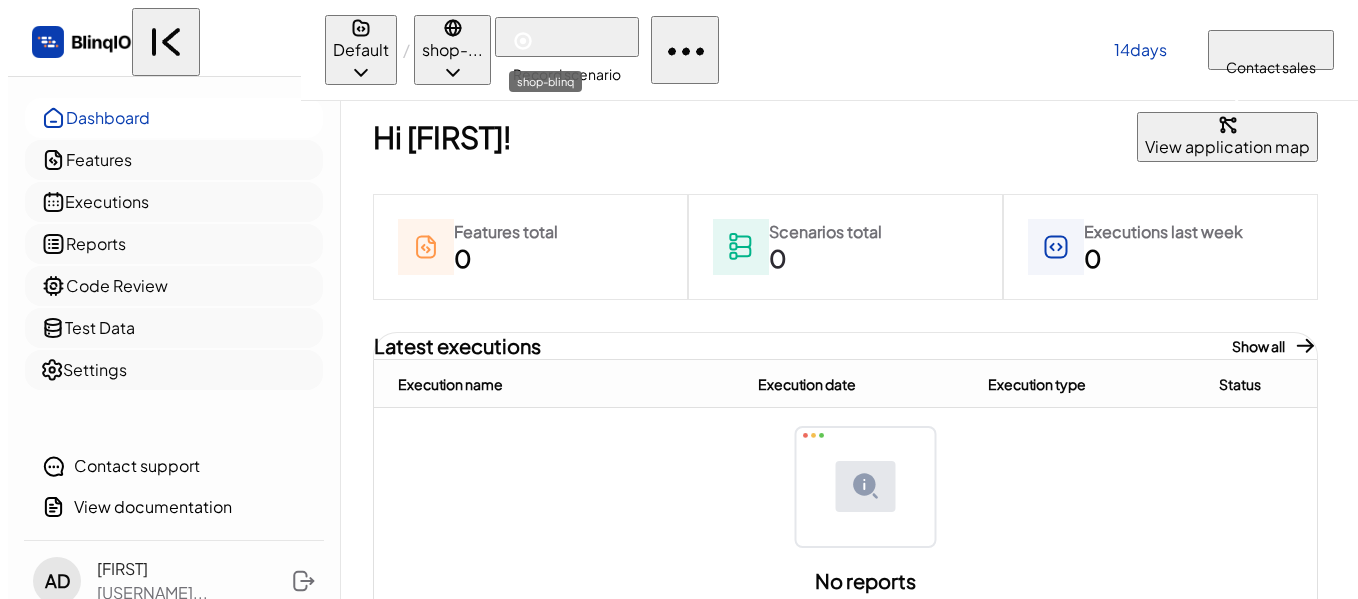 click on "shop-..." at bounding box center [452, 50] 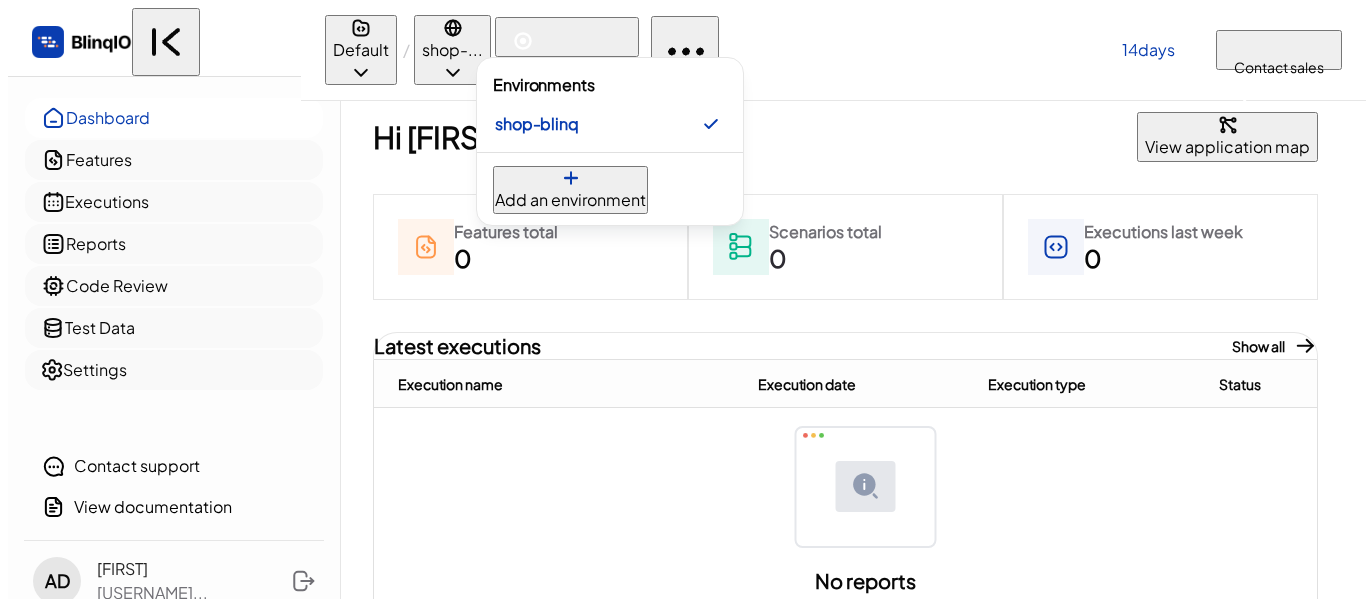 click at bounding box center [683, 299] 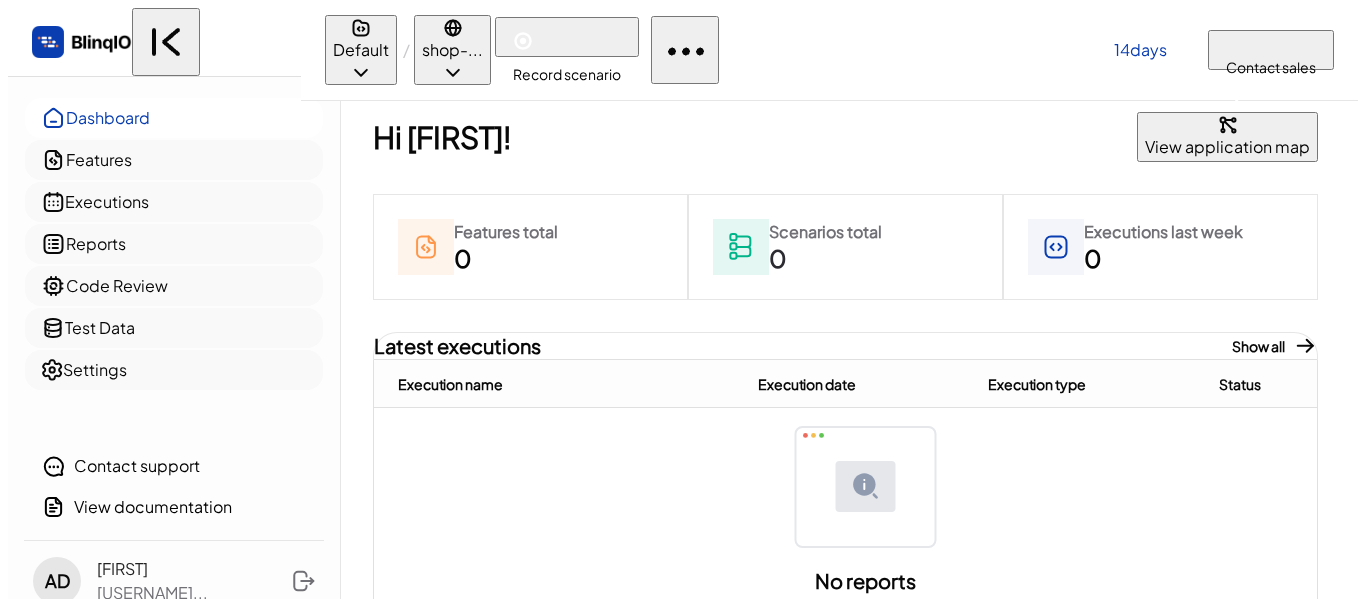 click at bounding box center [523, 41] 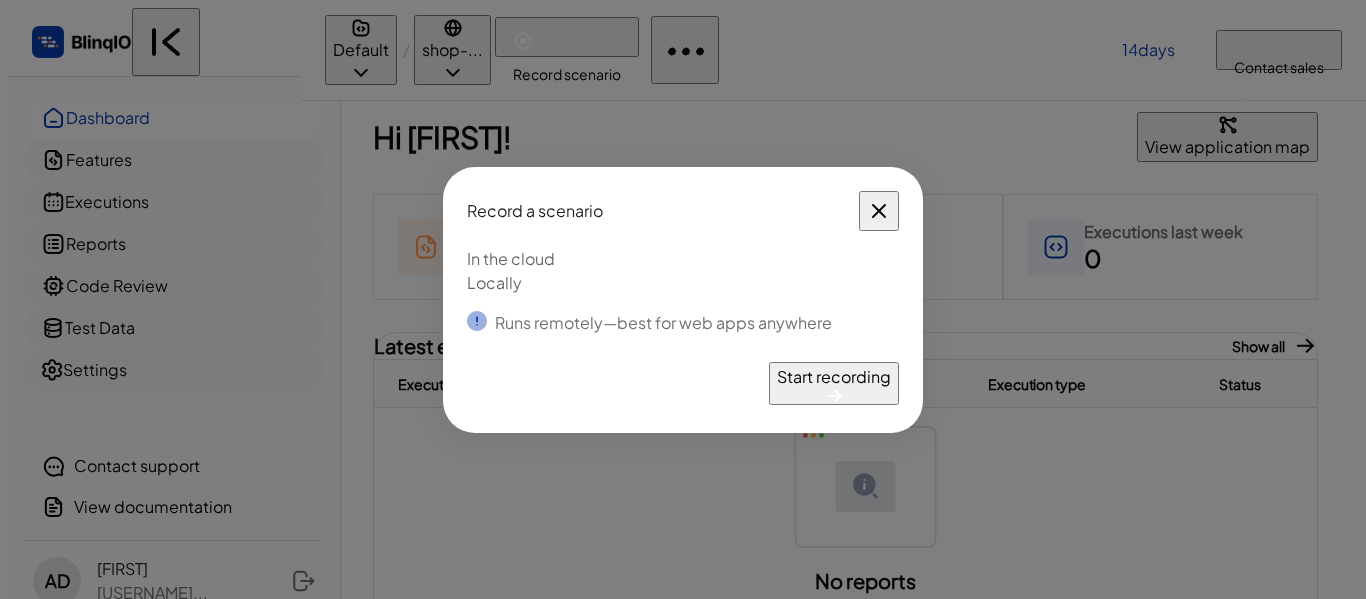 click on "Locally" at bounding box center (683, 259) 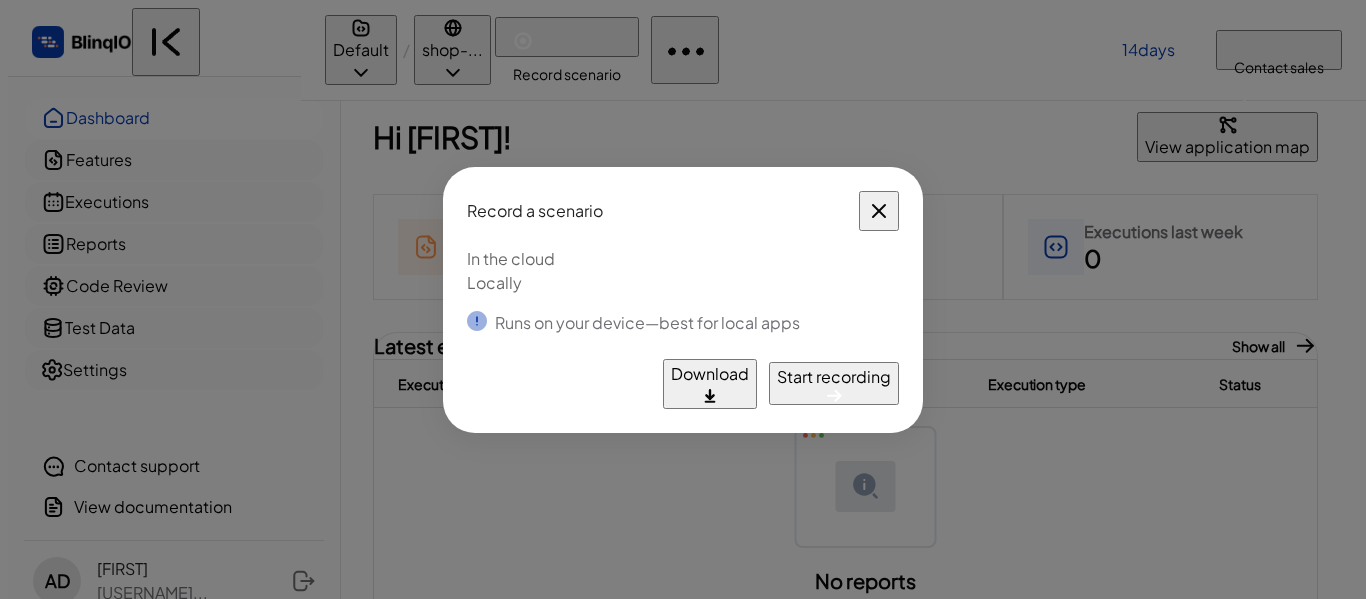click on "Start recording" at bounding box center [834, 383] 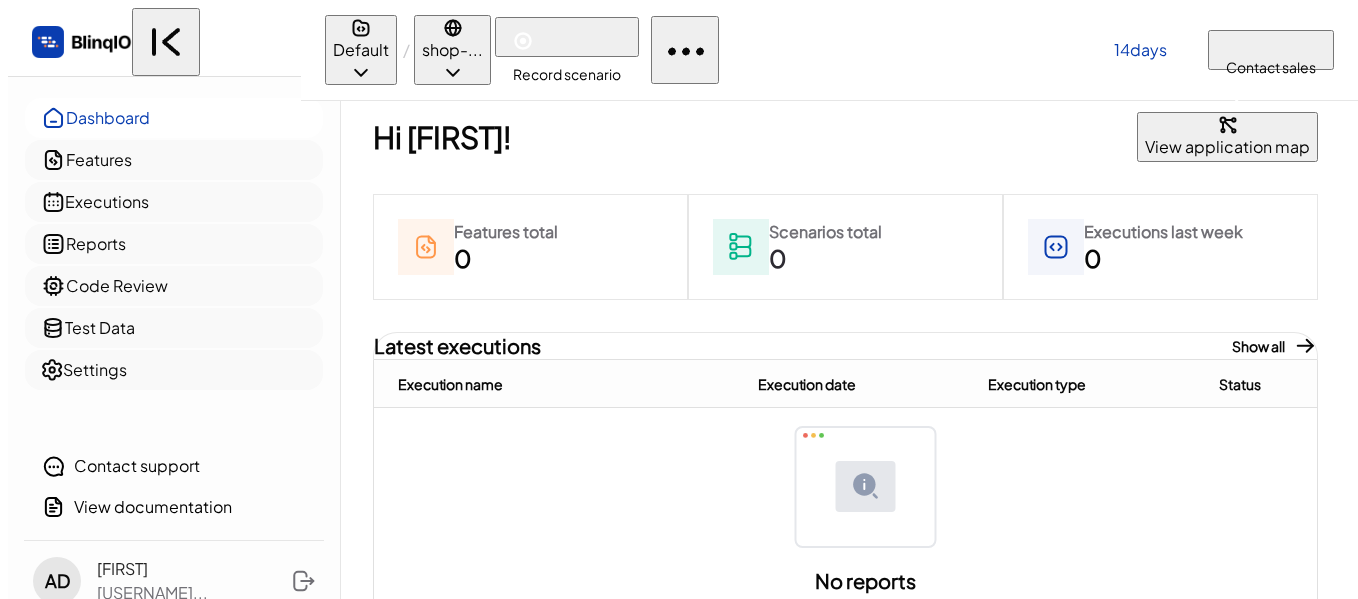 click on "Record scenario" at bounding box center (567, 37) 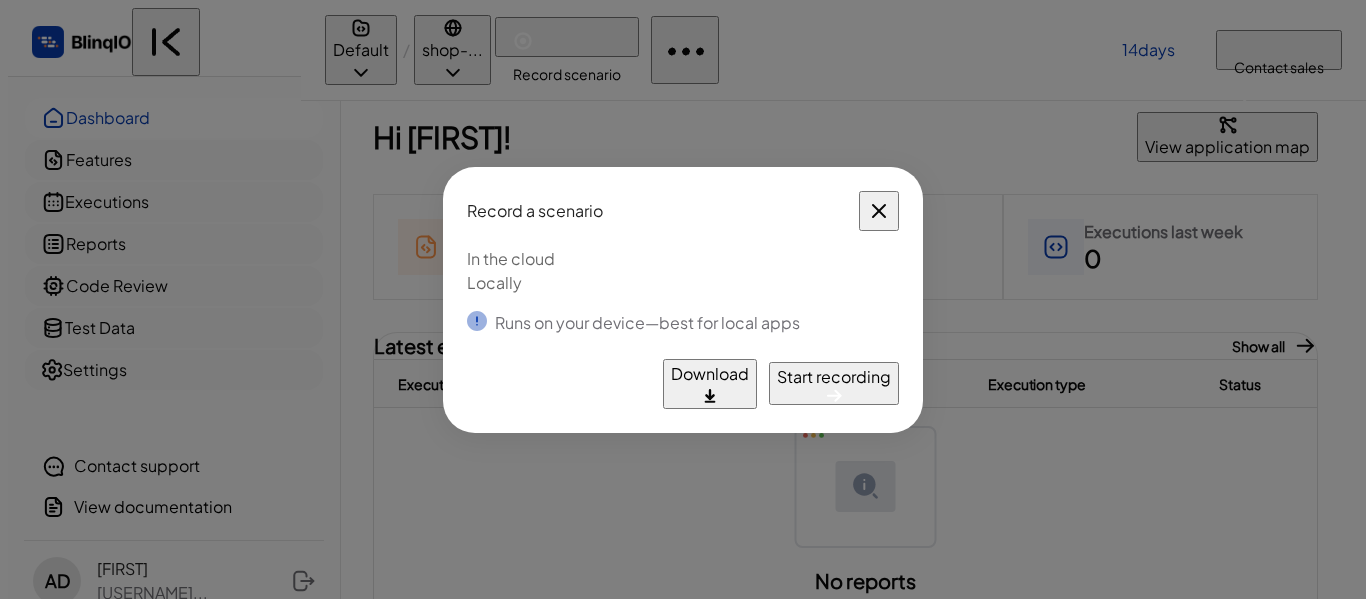 click on "Start recording" at bounding box center [834, 377] 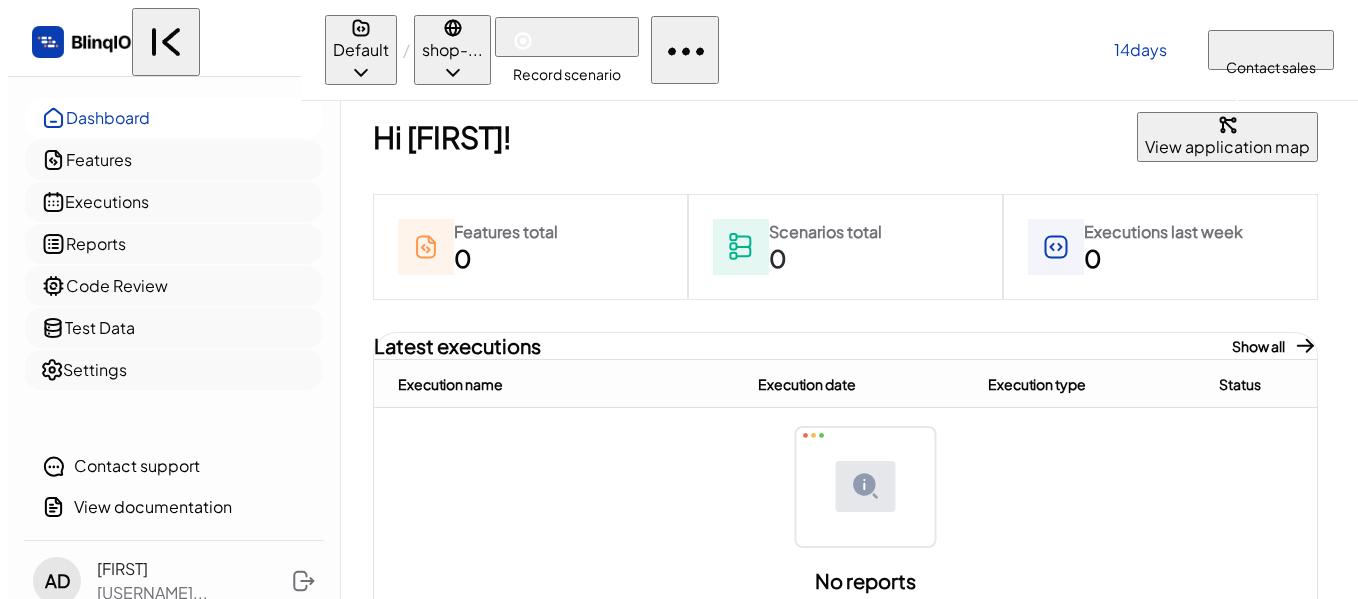 click at bounding box center (523, 41) 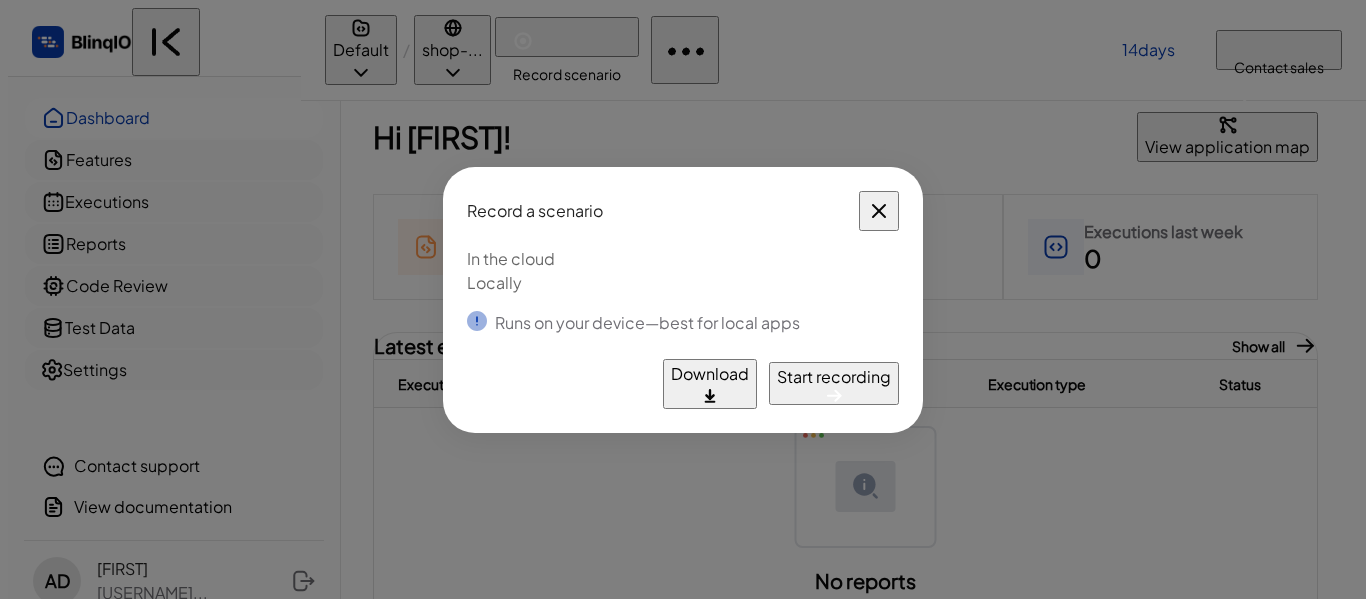 click on "Start recording" at bounding box center [834, 377] 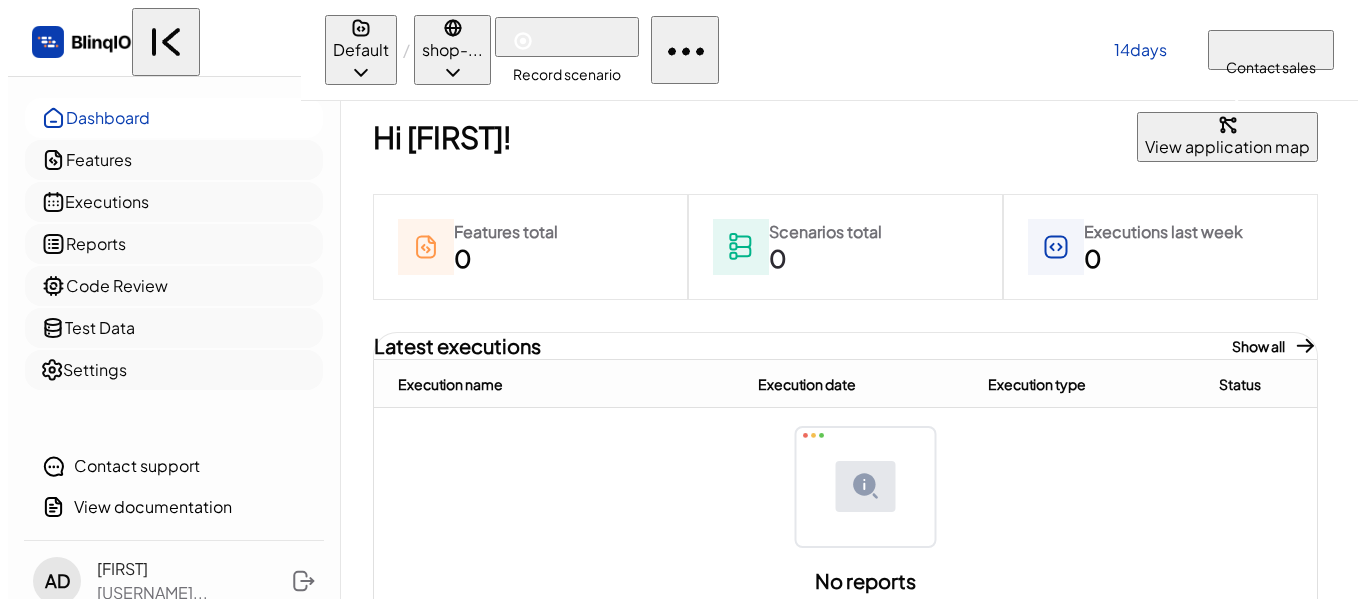 click at bounding box center [523, 41] 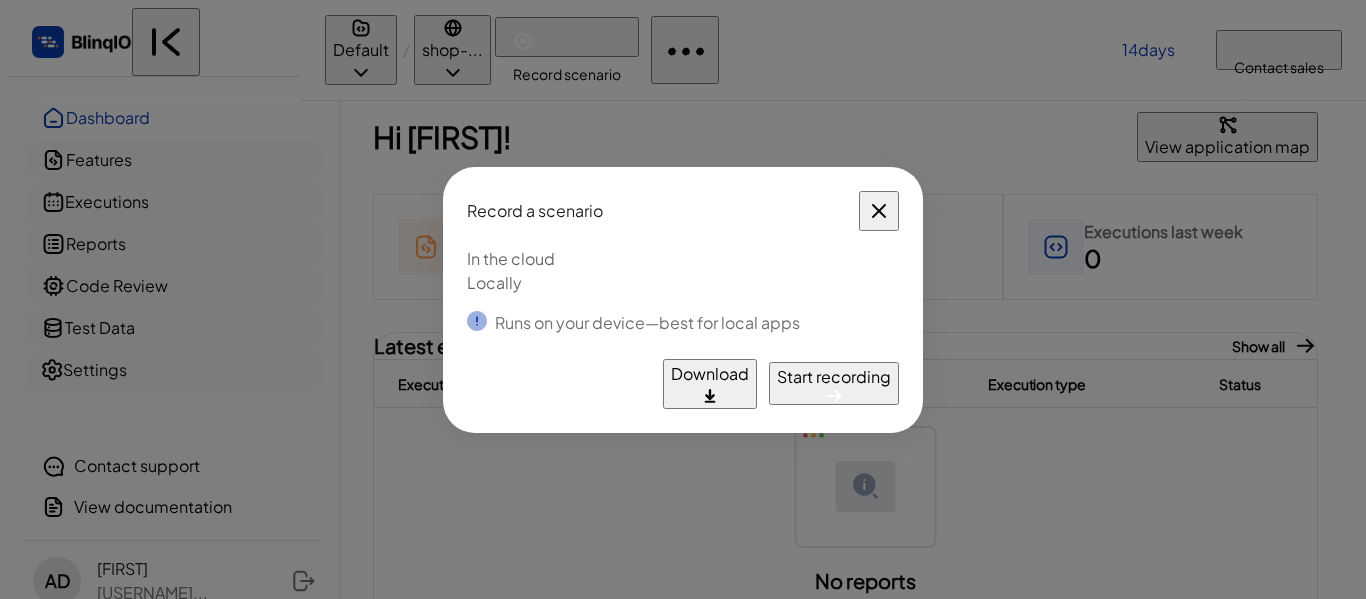 click on "Start recording" at bounding box center [834, 377] 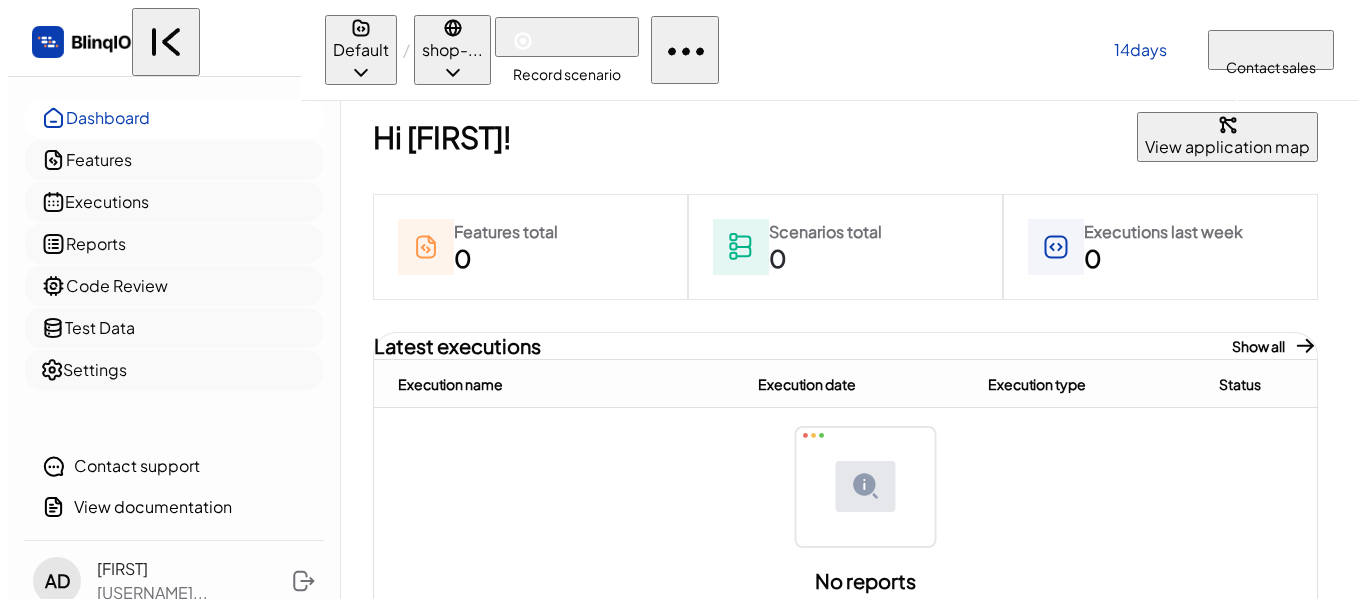 click at bounding box center [523, 41] 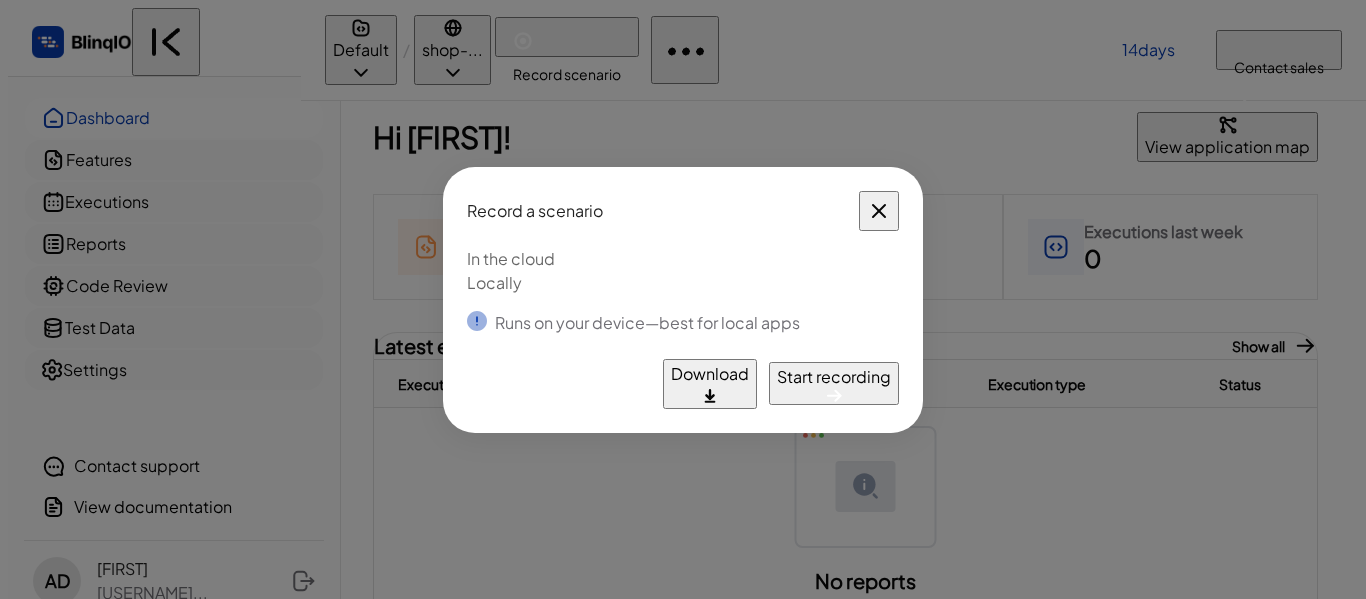 click on "Start recording" at bounding box center (834, 377) 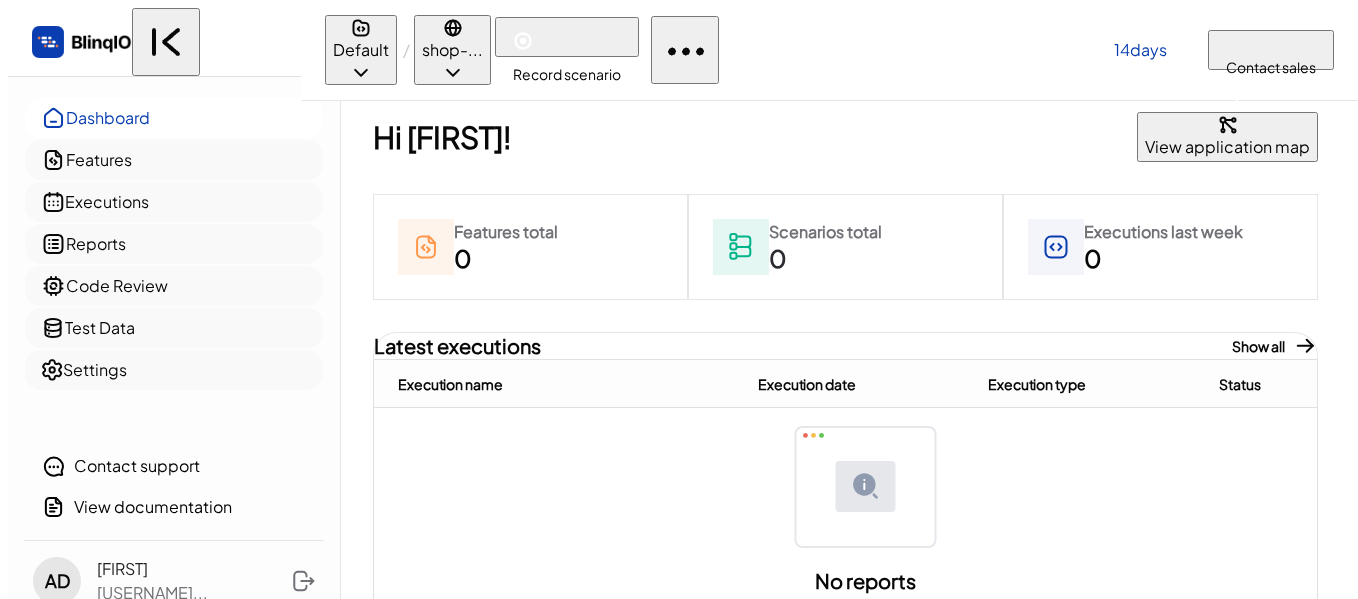 click at bounding box center [685, 50] 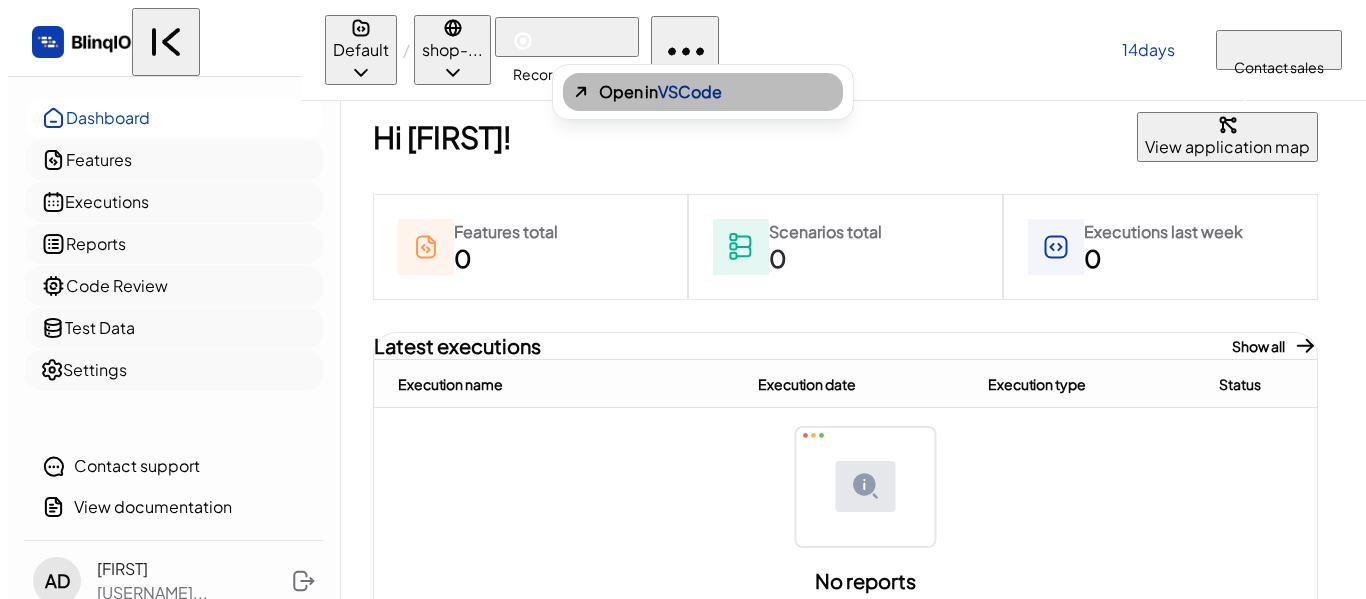 click on "Open in   VSCode" at bounding box center (660, 92) 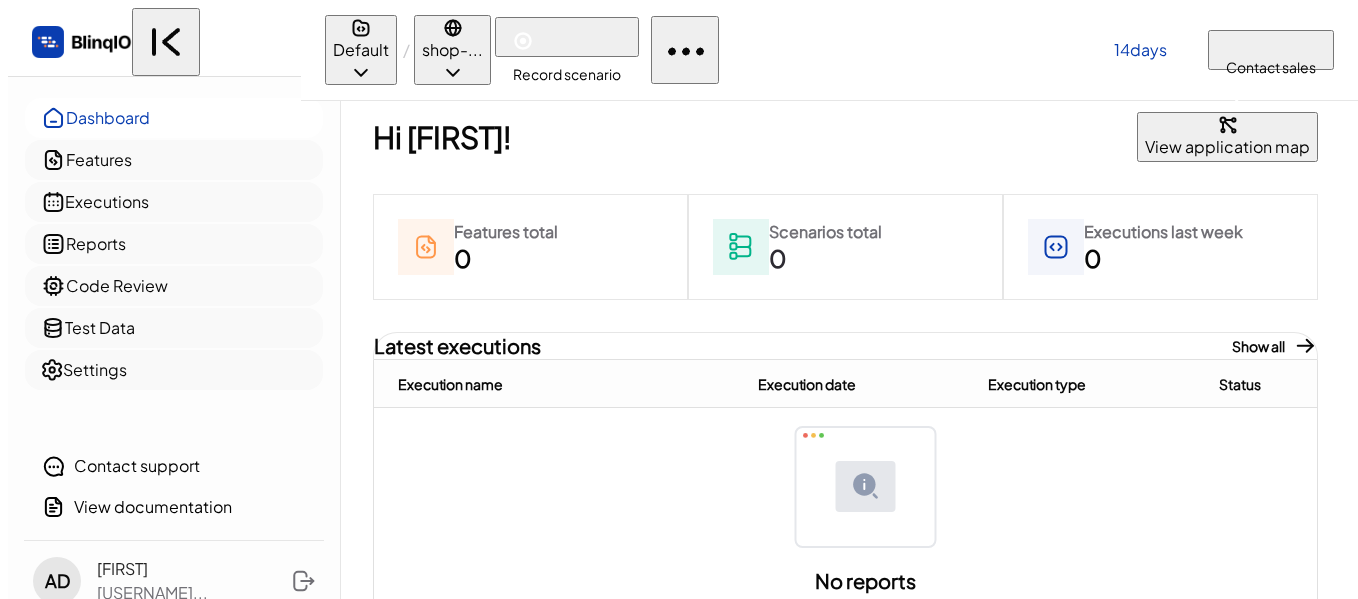 click on "Hi [FIRST]! View application map" at bounding box center [845, 137] 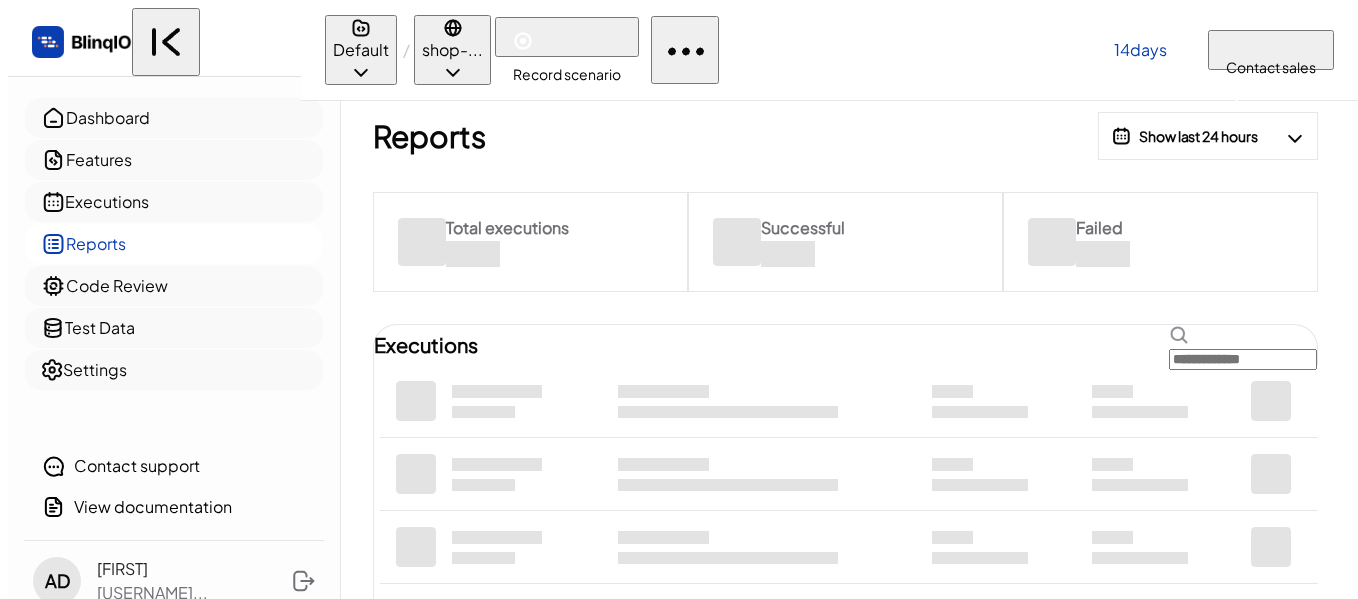 click on "Features" at bounding box center (186, 160) 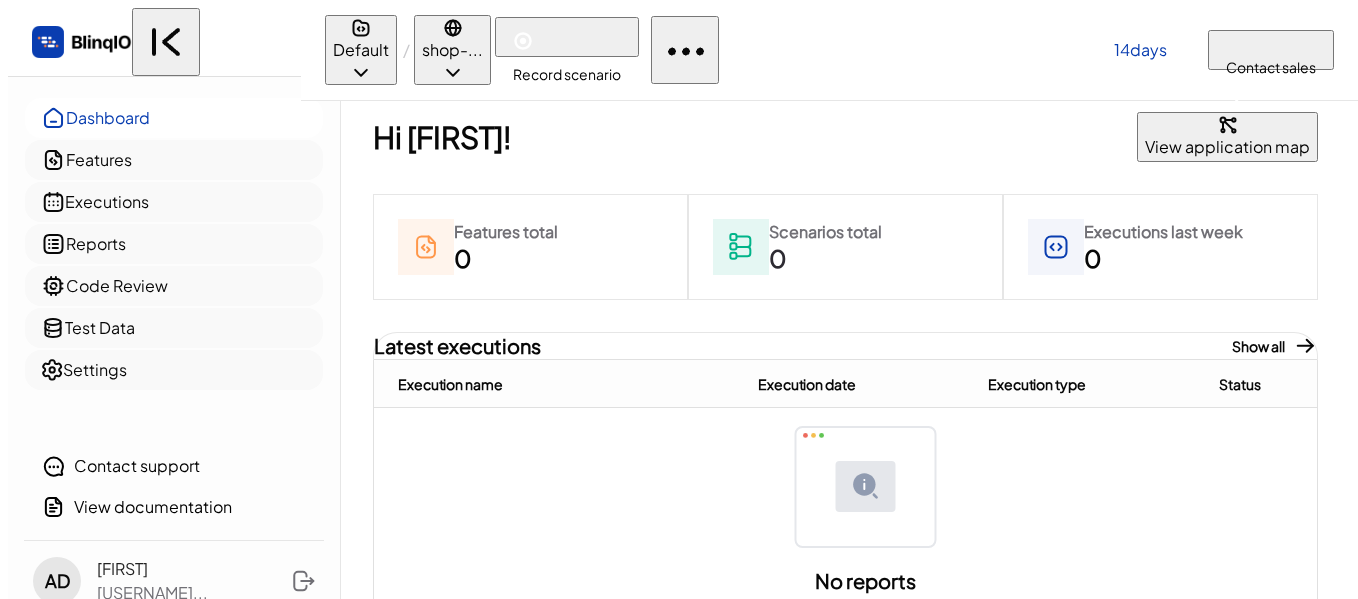 click at bounding box center [685, 50] 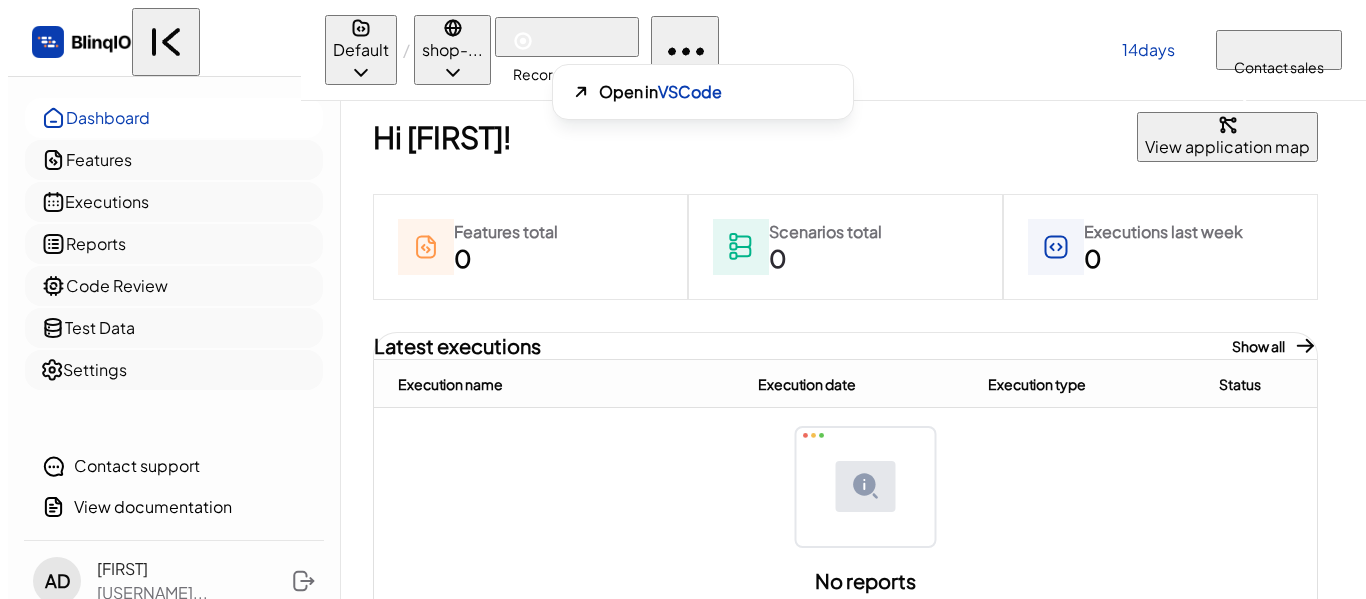 click at bounding box center [563, 299] 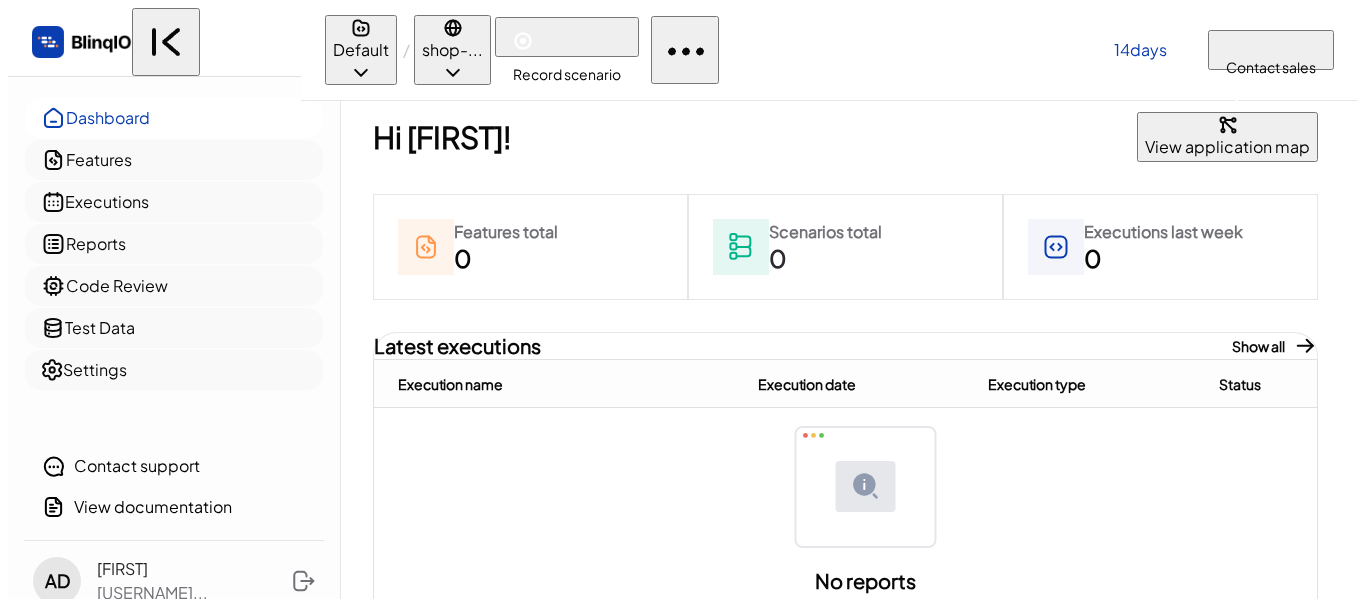 click on "Default" at bounding box center (361, 50) 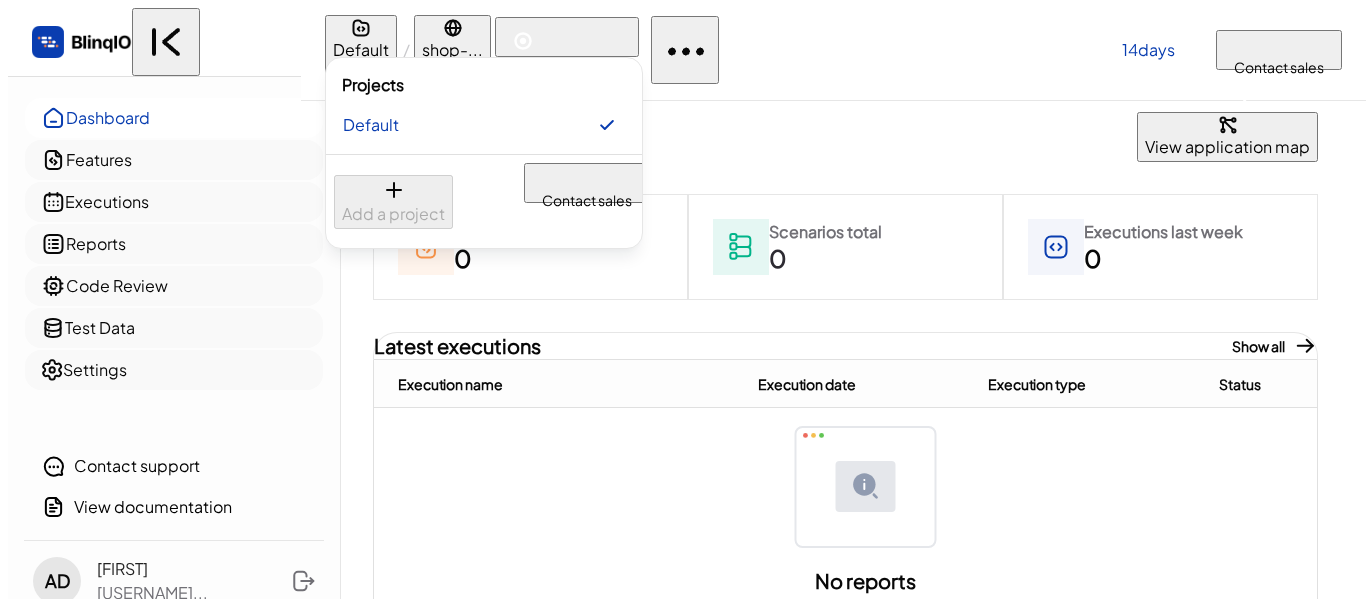 click at bounding box center (683, 299) 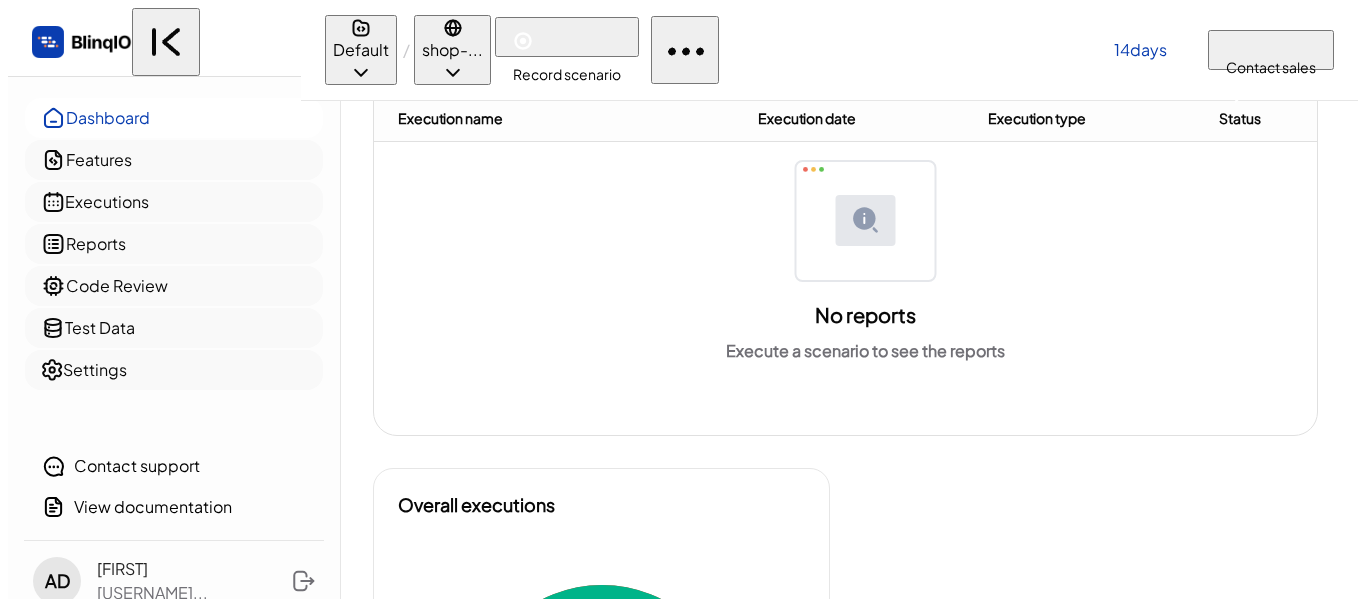 scroll, scrollTop: 275, scrollLeft: 0, axis: vertical 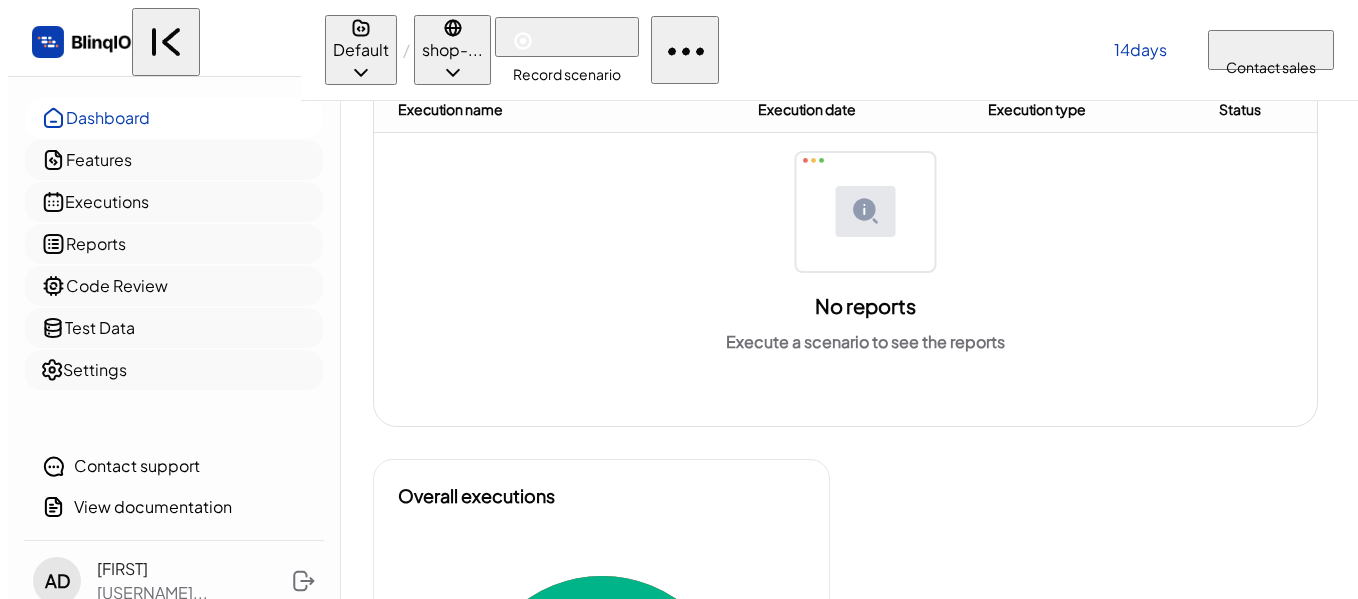 click on "Default / shop-... Record scenario 14  days   left Contact sales" at bounding box center [829, 50] 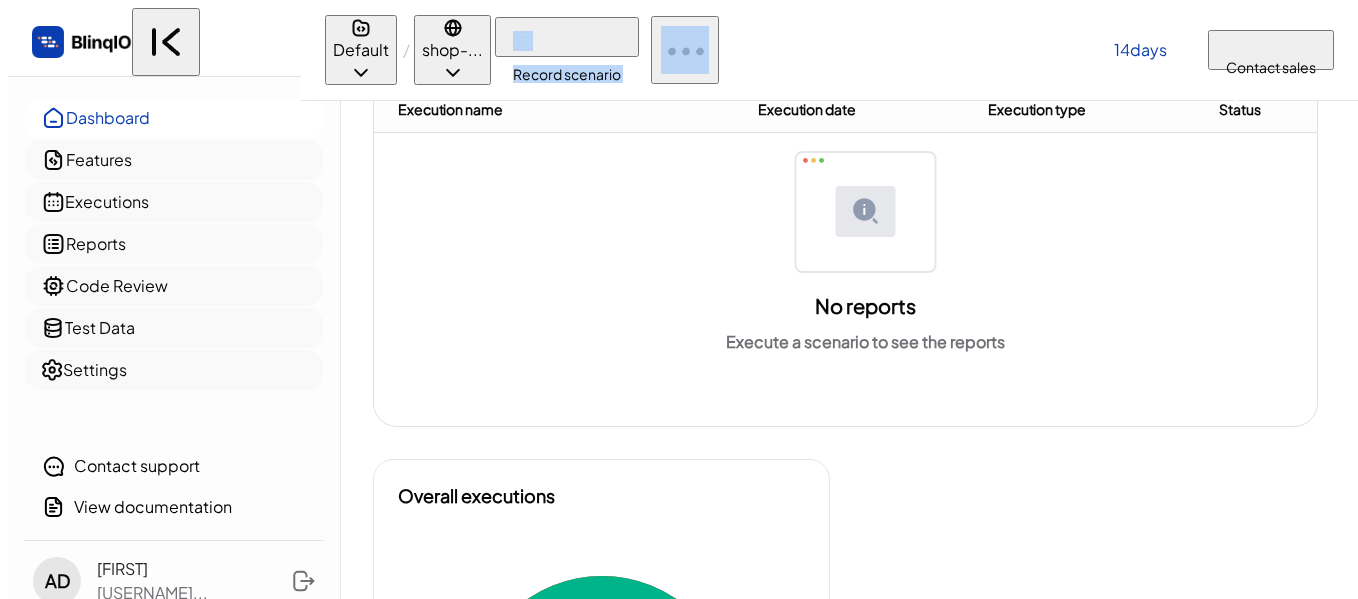 click on "Default / shop-... Record scenario 14  days   left Contact sales" at bounding box center [829, 50] 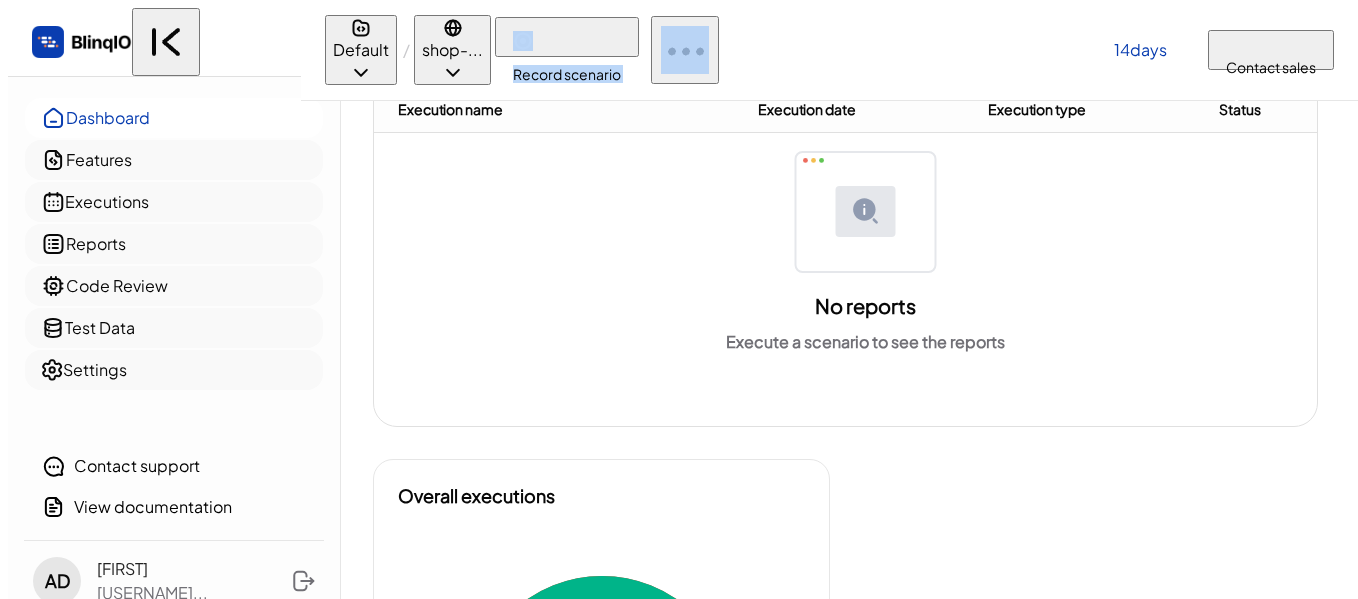 click at bounding box center [523, 41] 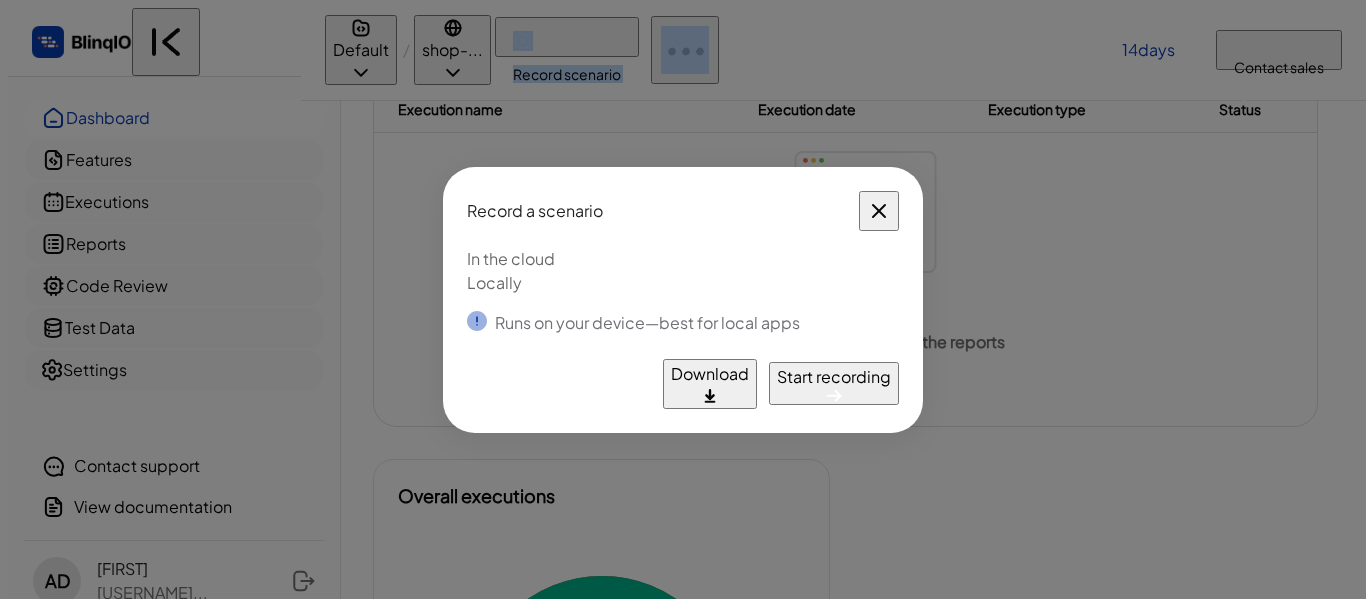 click at bounding box center (879, 211) 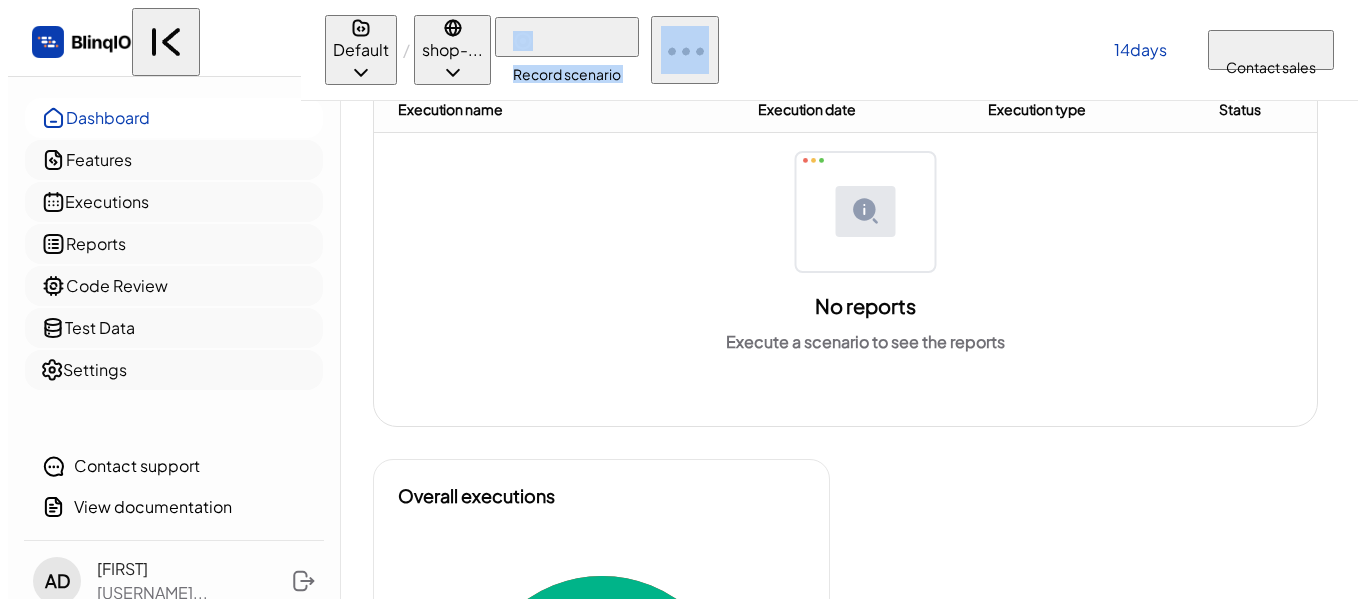 click on "Default / shop-... Record scenario 14  days   left Contact sales" at bounding box center [829, 50] 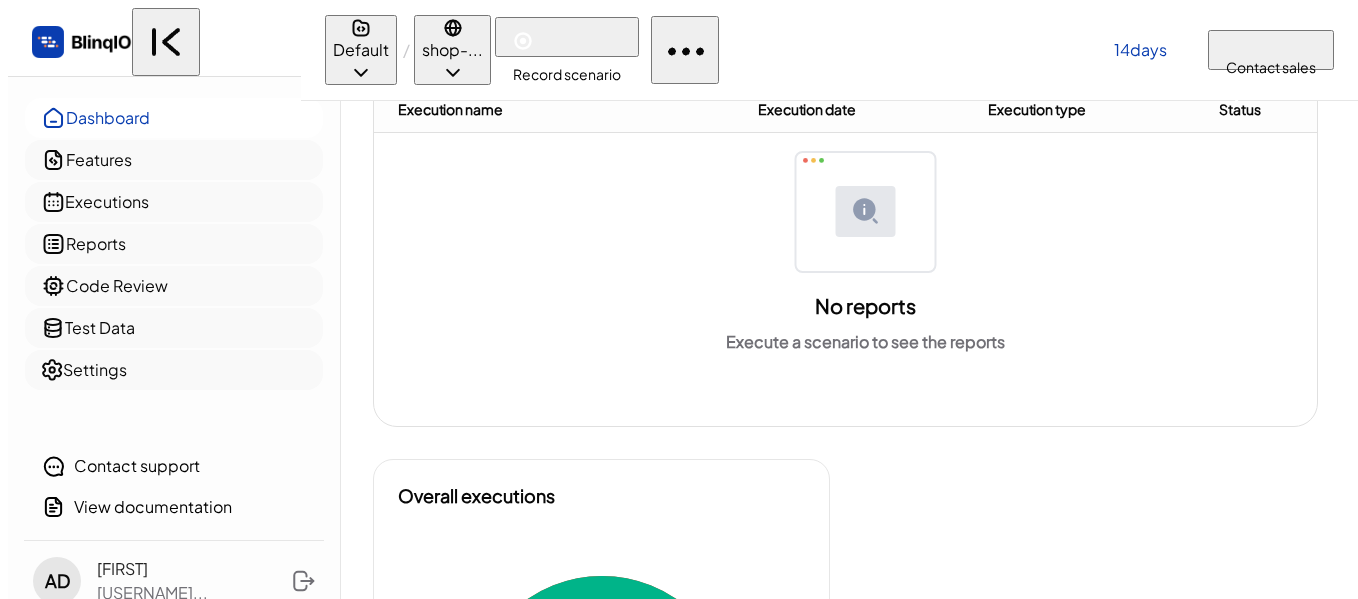 click on "Record scenario" at bounding box center (567, 37) 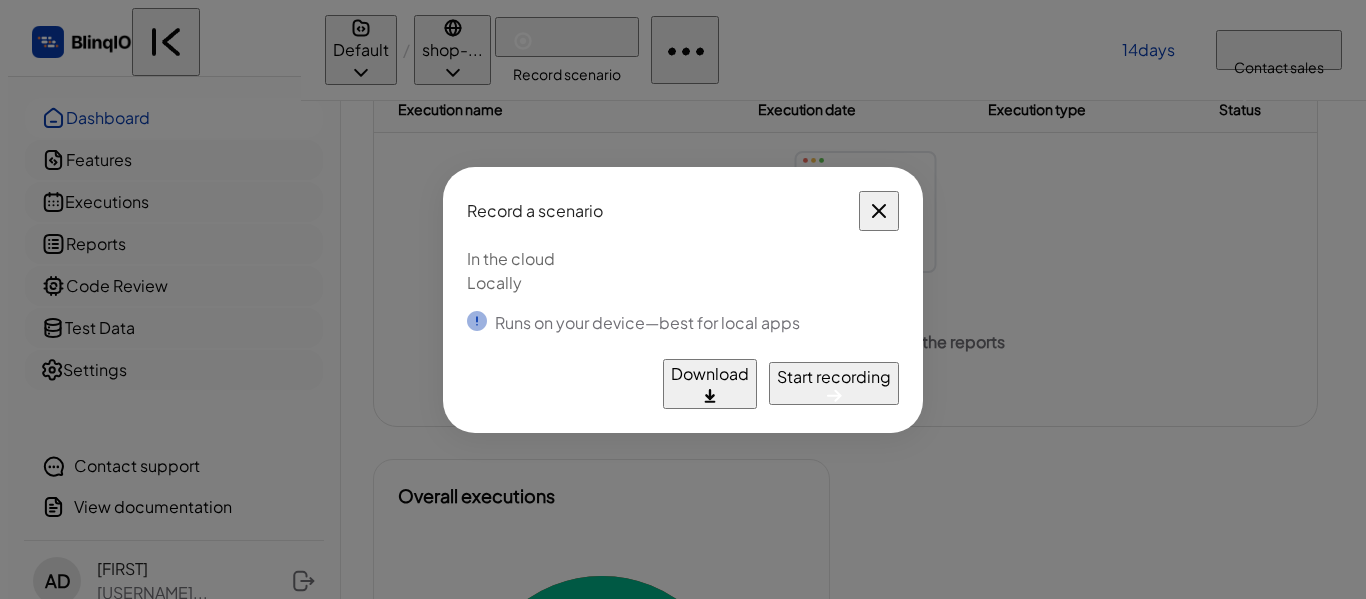click on "Start recording" at bounding box center [834, 377] 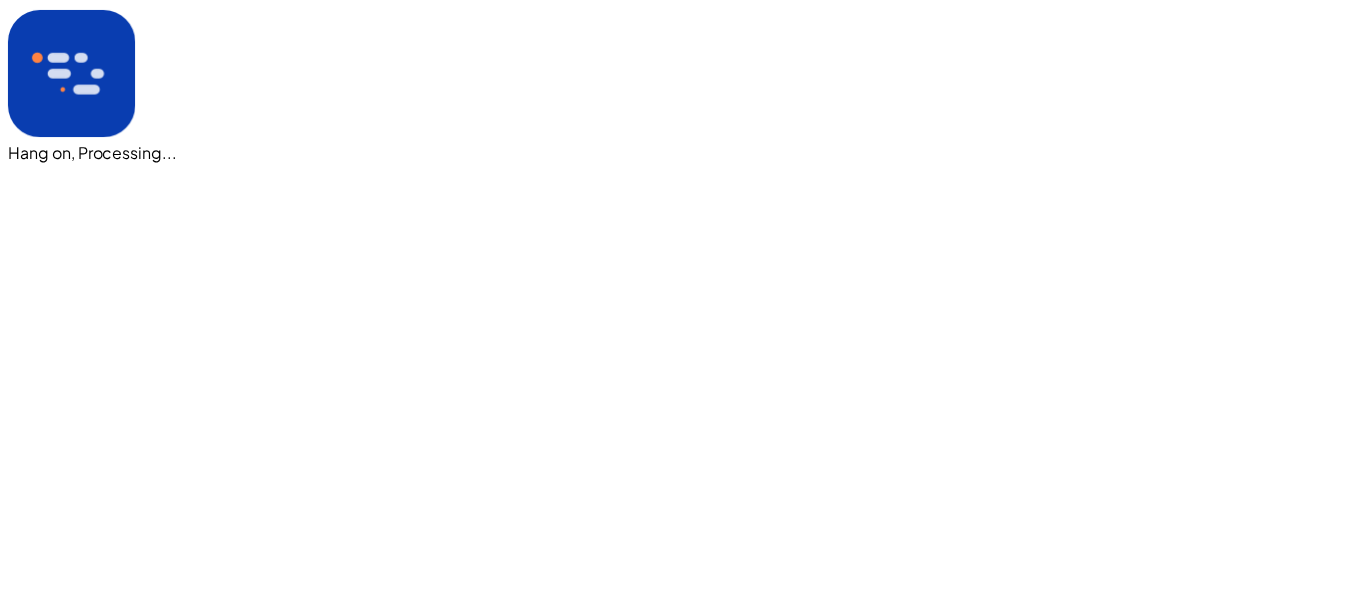 scroll, scrollTop: 0, scrollLeft: 0, axis: both 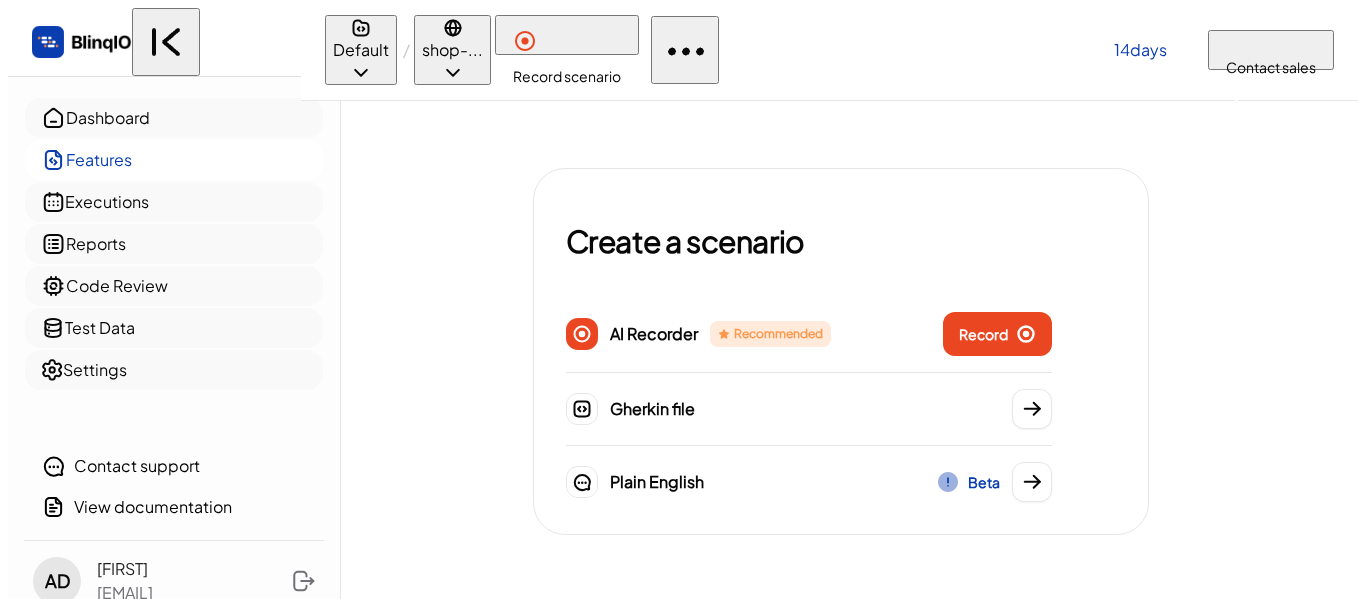 click on "Window Too Small For optimal experience, please expand the window to at least  1024 x 660 px or   zoom out   to continue using the app." at bounding box center [679, 702] 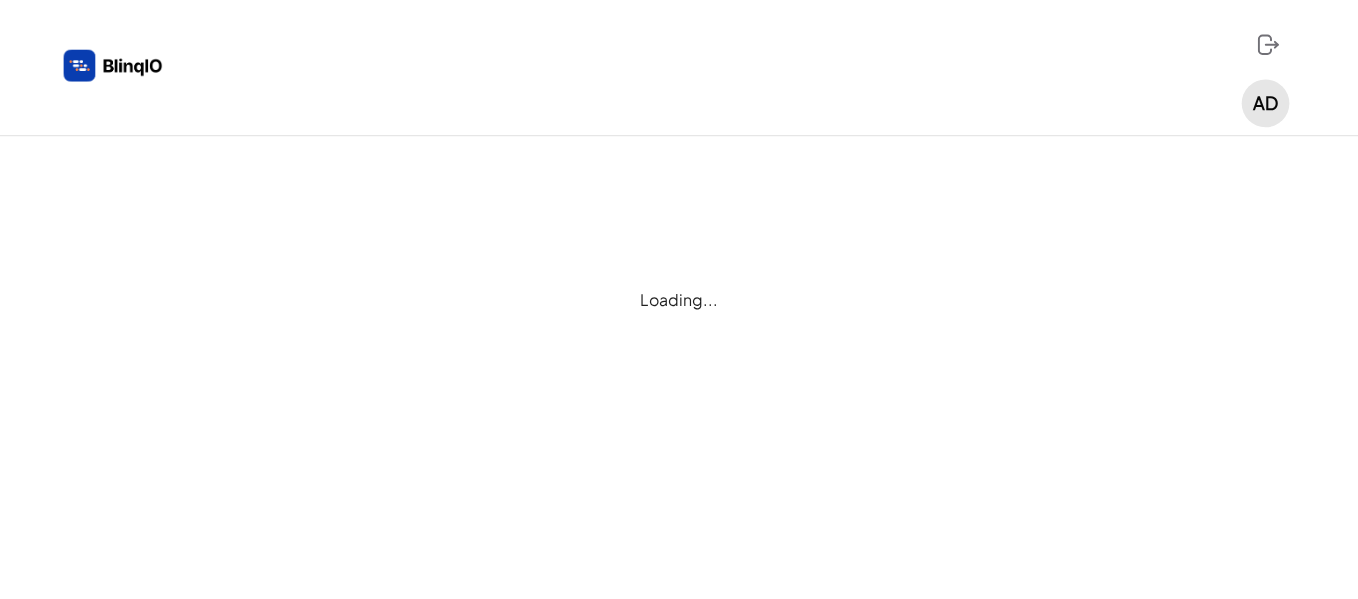scroll, scrollTop: 0, scrollLeft: 0, axis: both 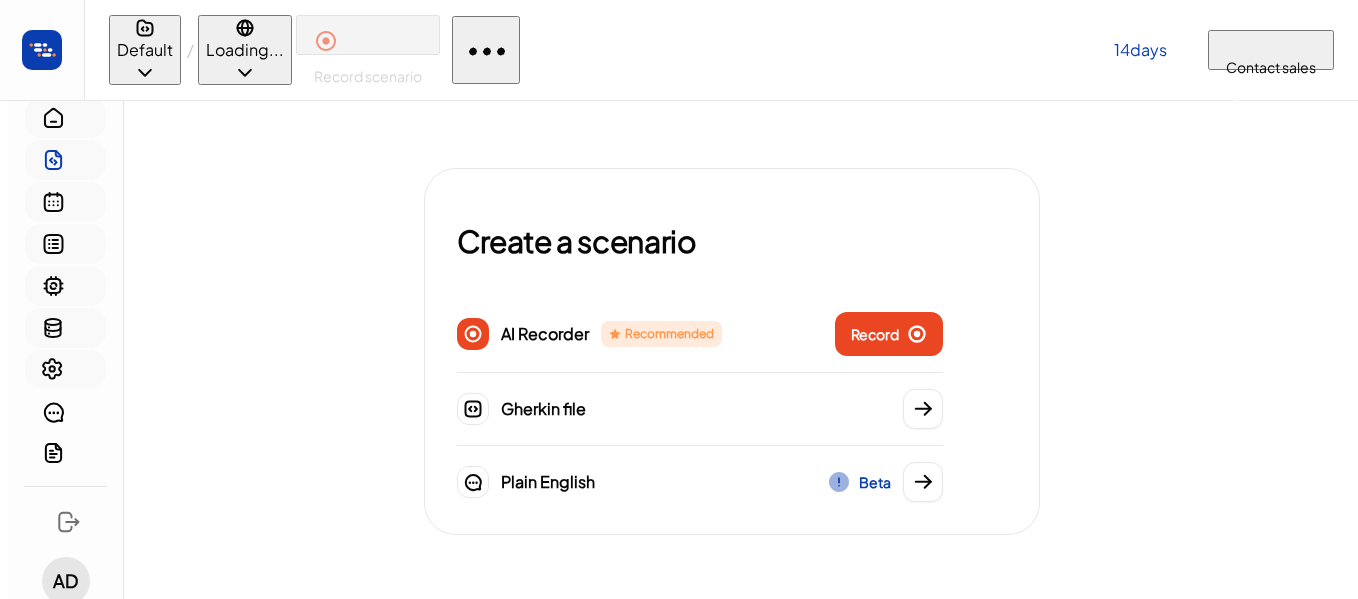 click at bounding box center [679, 663] 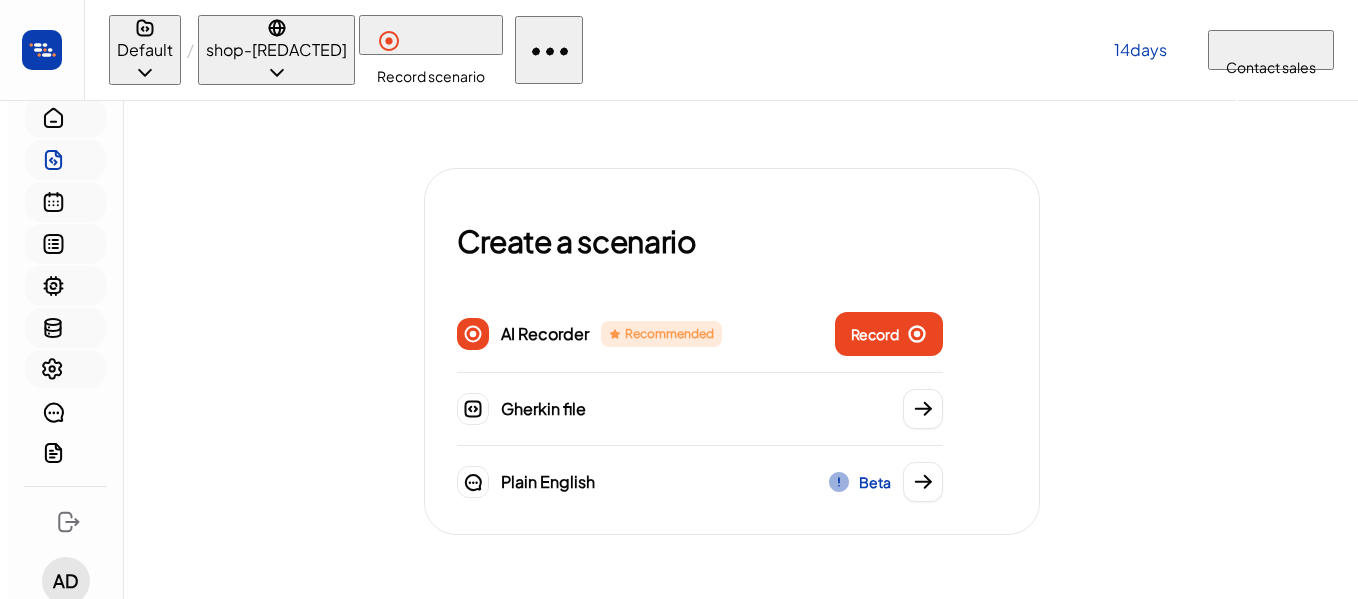 click at bounding box center (679, 663) 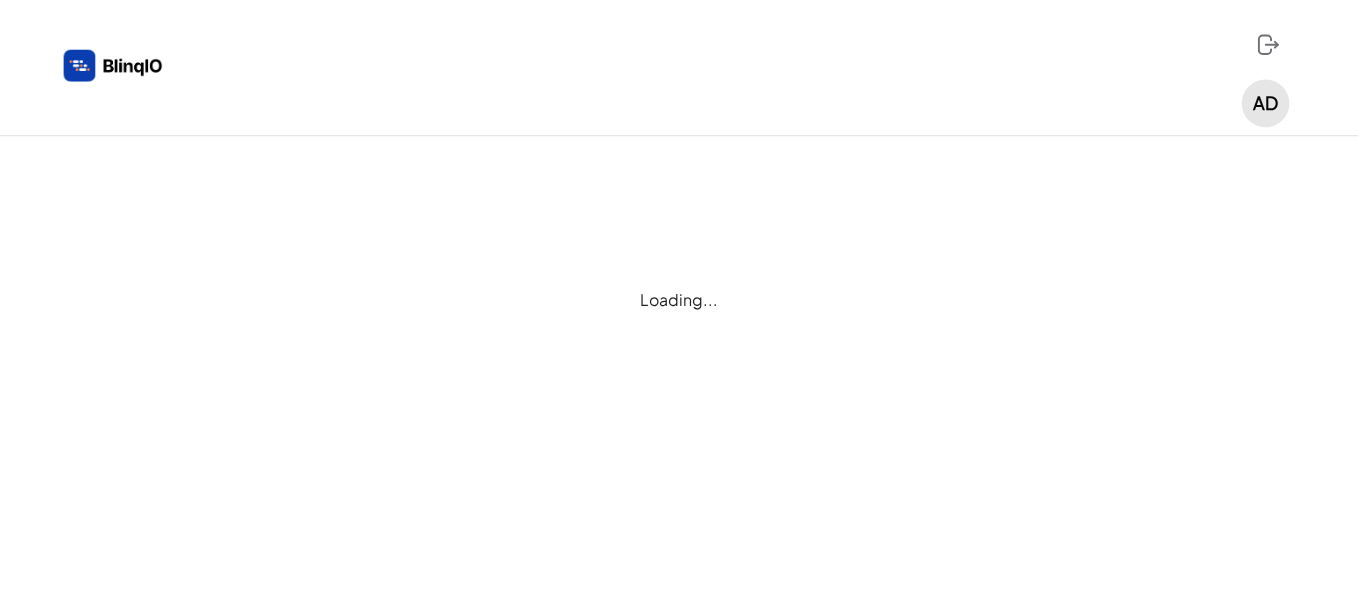 scroll, scrollTop: 0, scrollLeft: 0, axis: both 